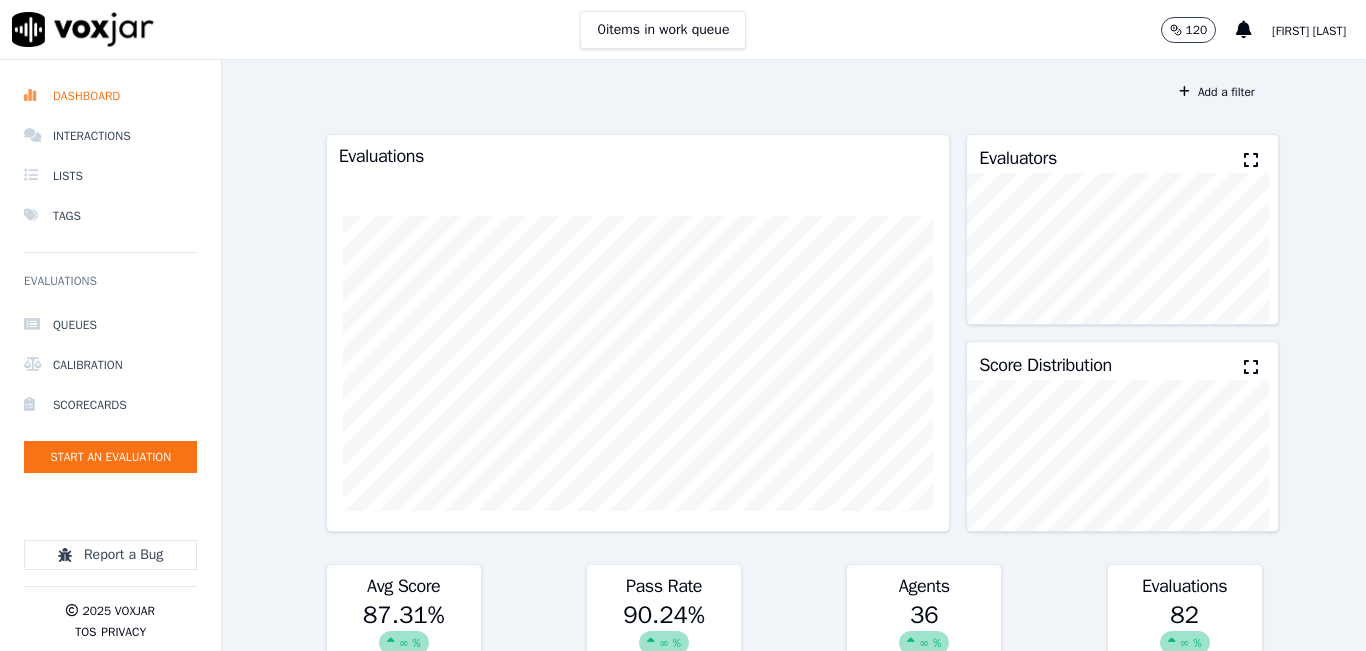 scroll, scrollTop: 0, scrollLeft: 0, axis: both 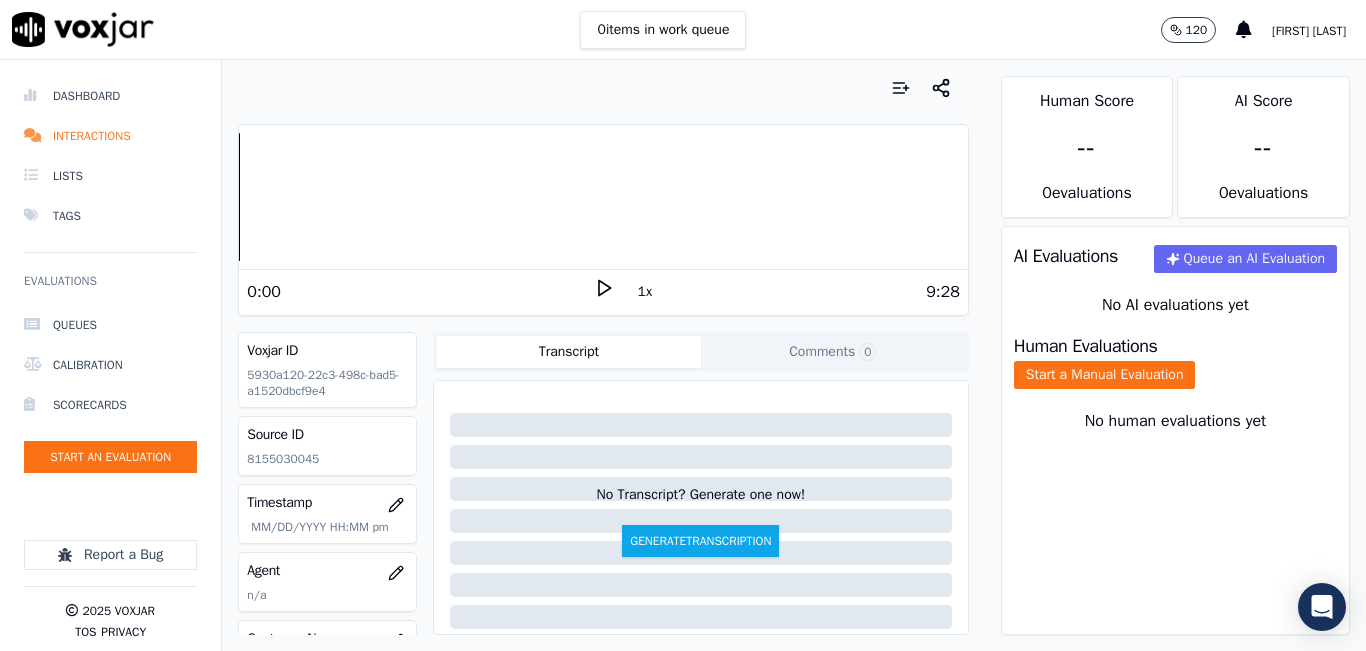 click on "0:00     1x   9:28" at bounding box center [603, 291] 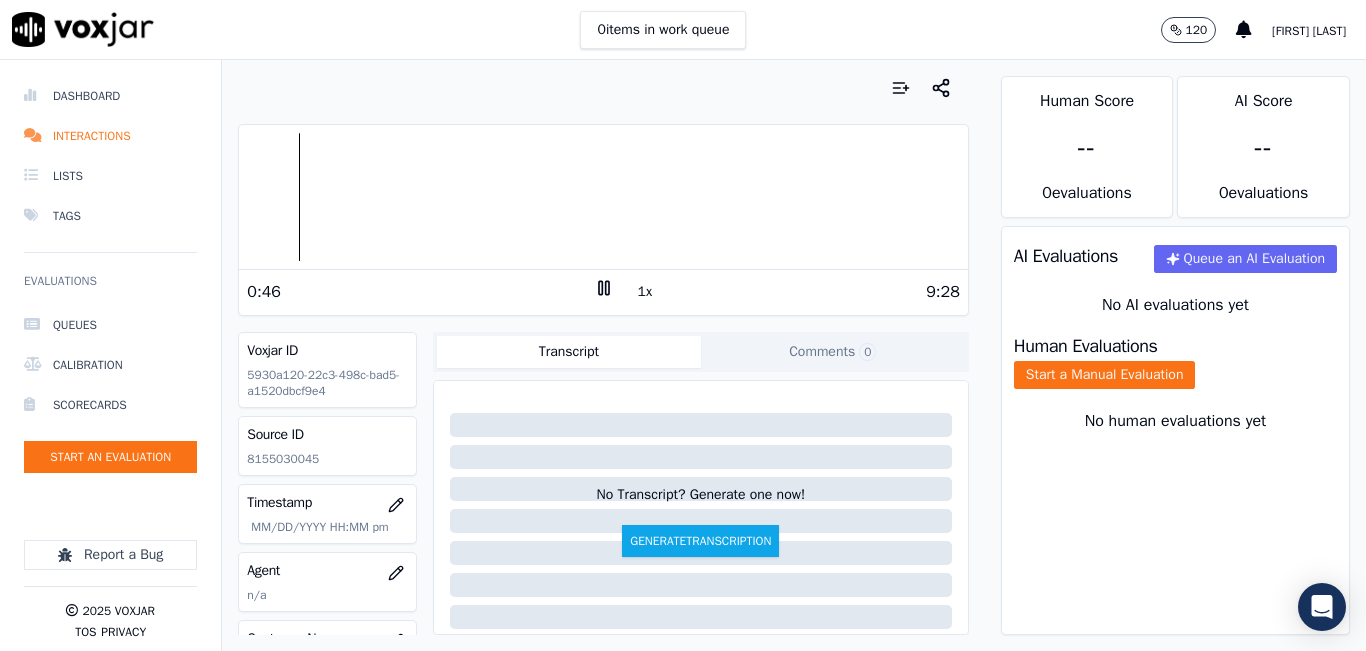 click on "0:46" at bounding box center (420, 292) 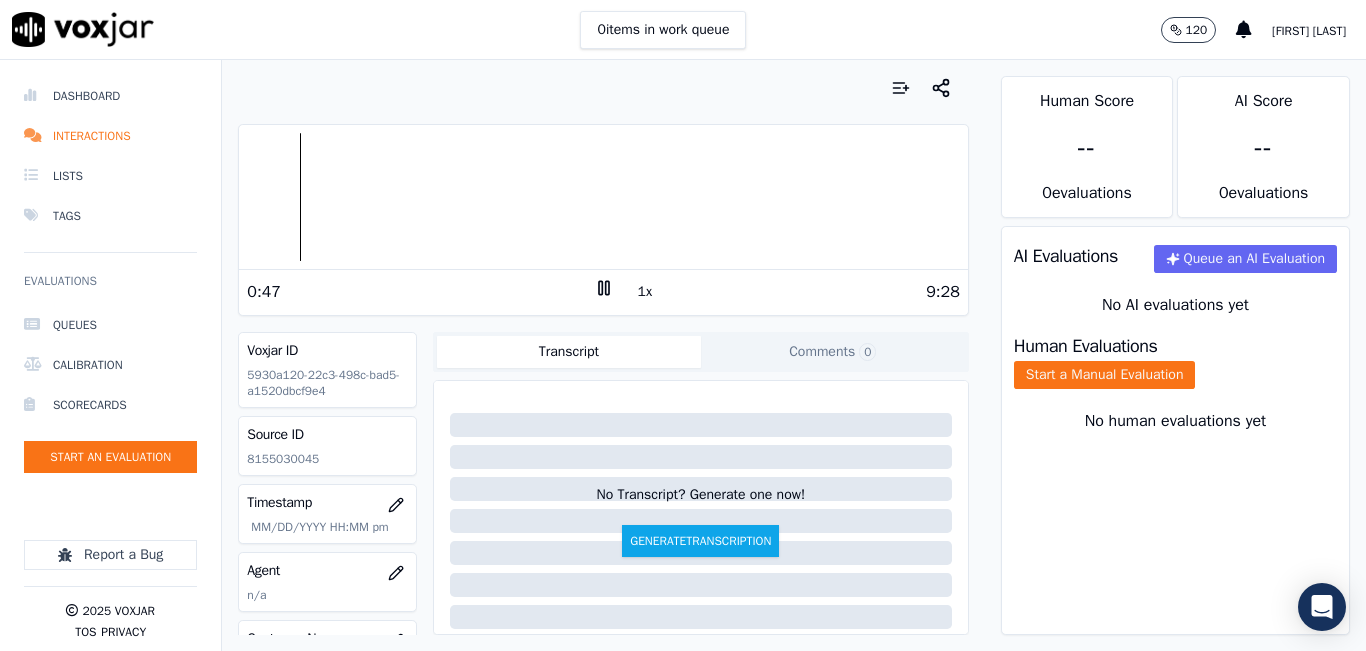 click on "0:47" at bounding box center (420, 292) 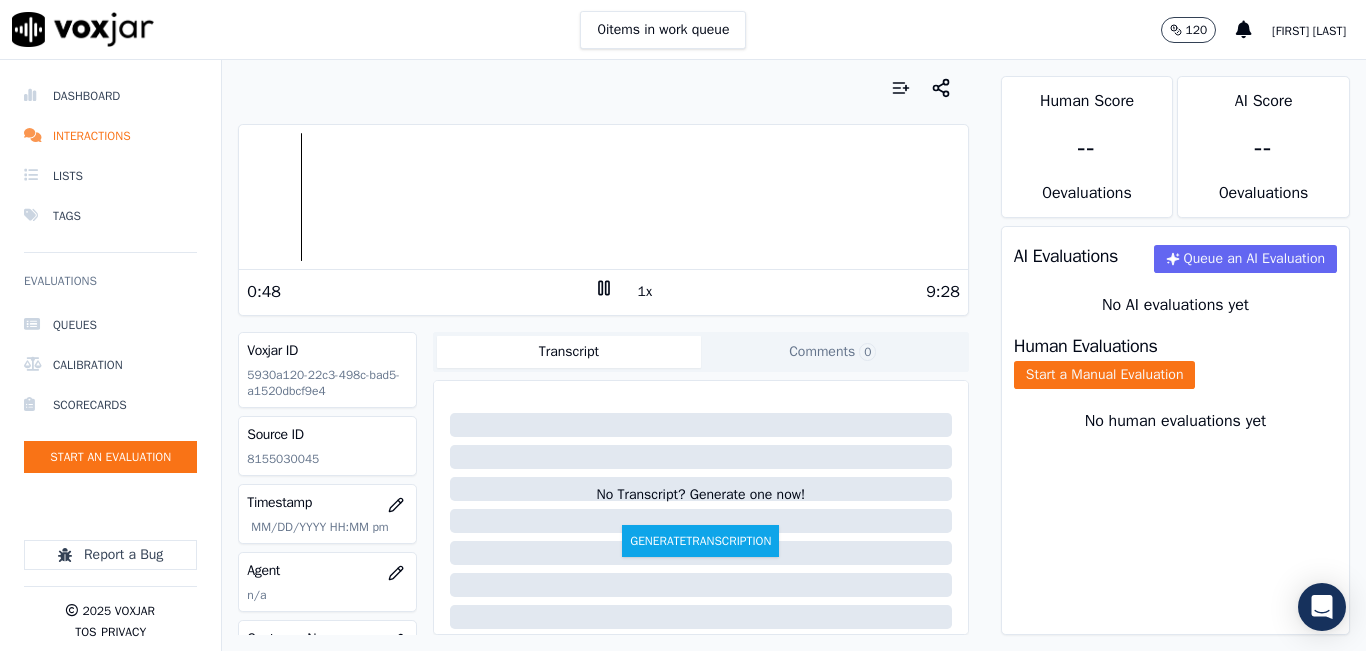 click 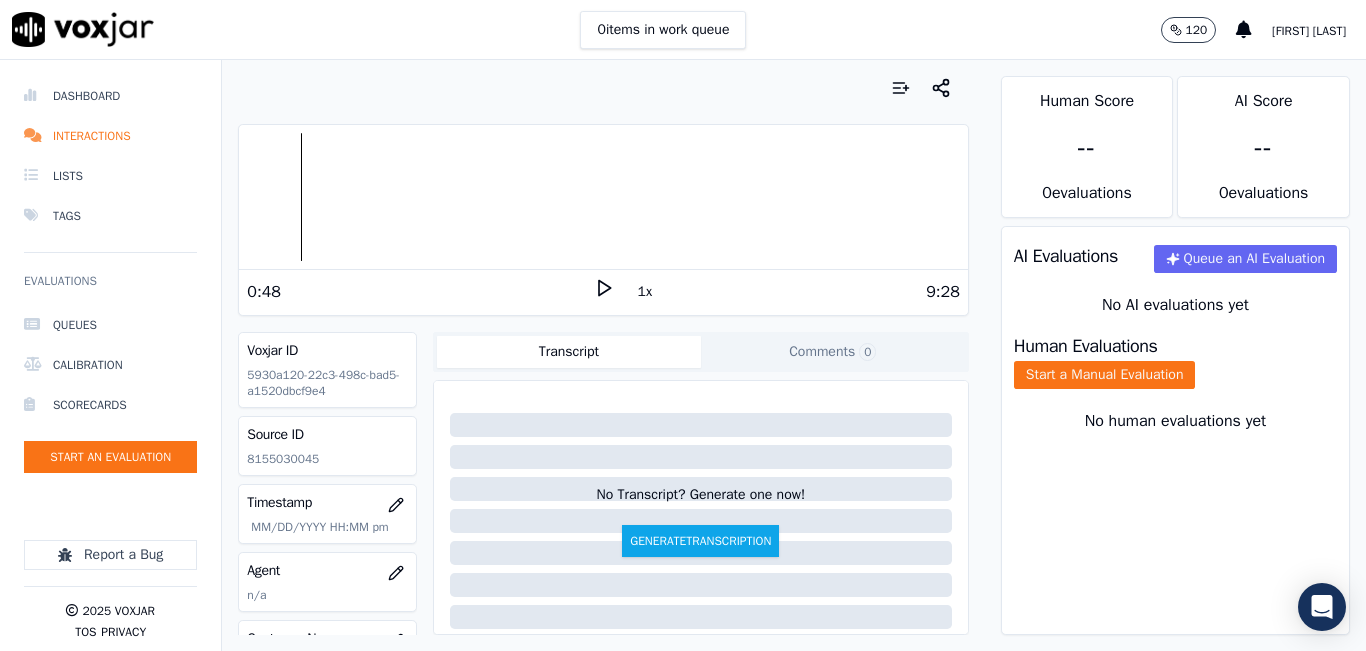 click 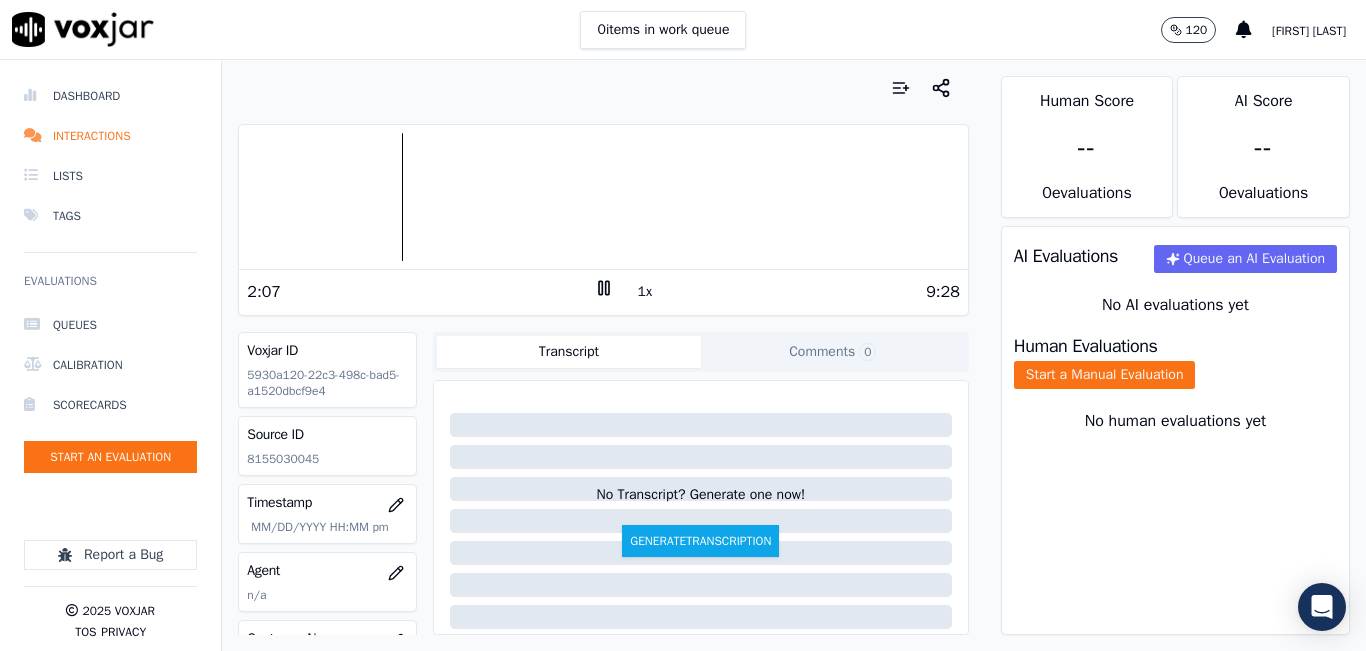 click on "1x" at bounding box center (645, 292) 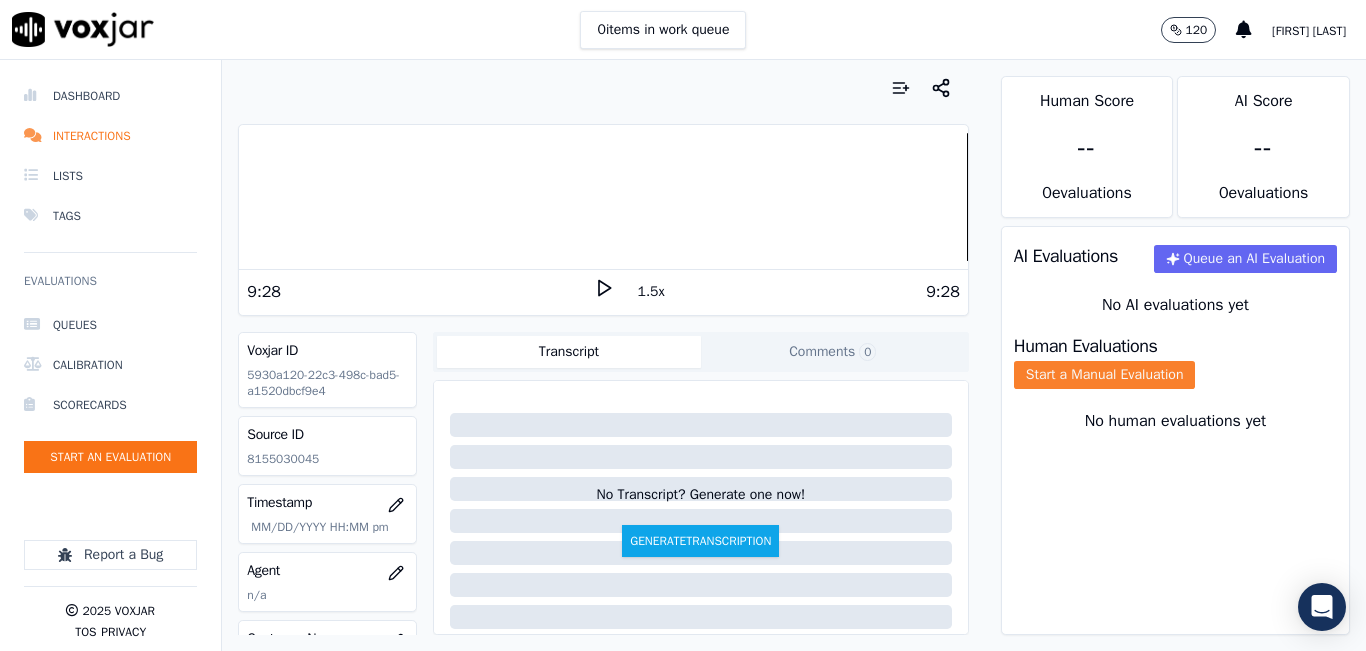 click on "Start a Manual Evaluation" 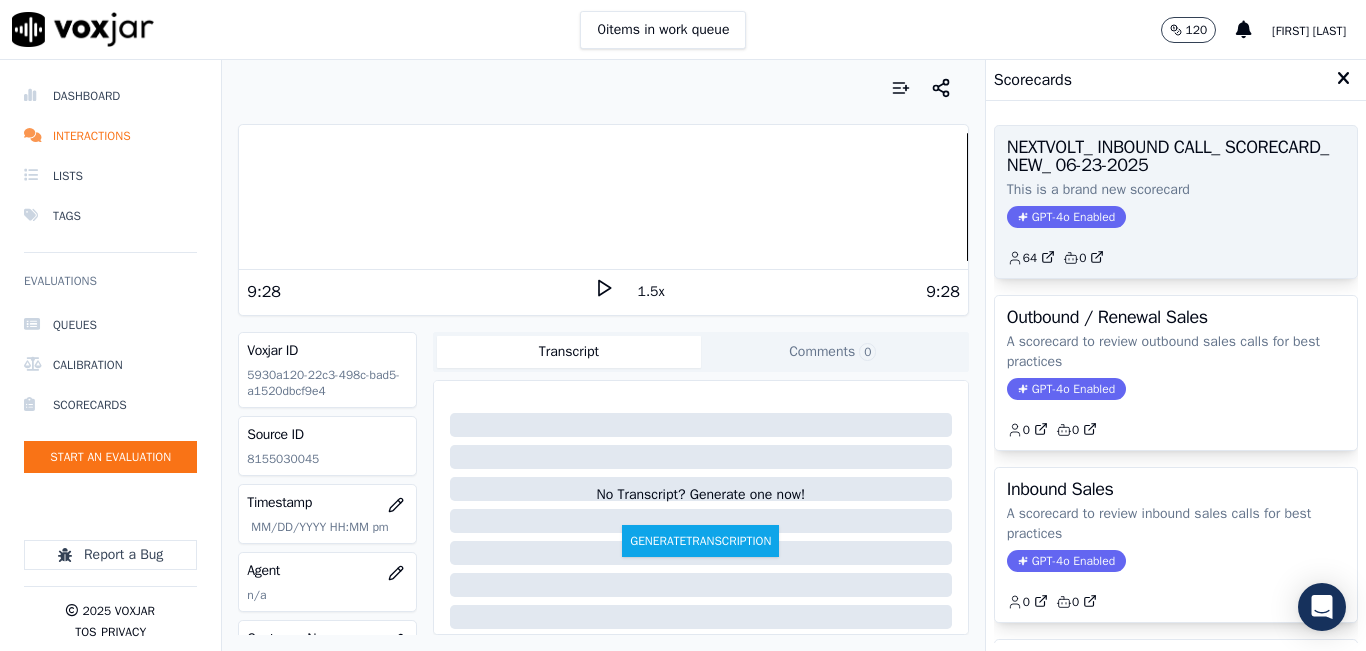 click on "64         0" 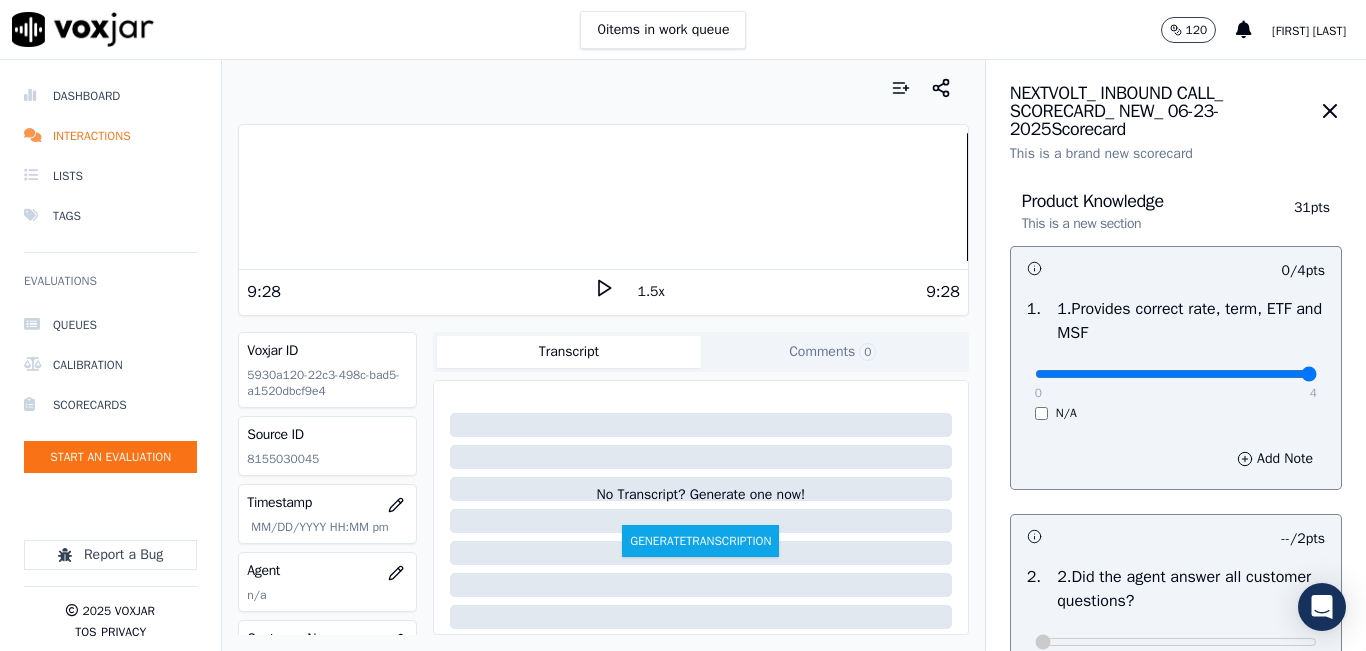 type on "4" 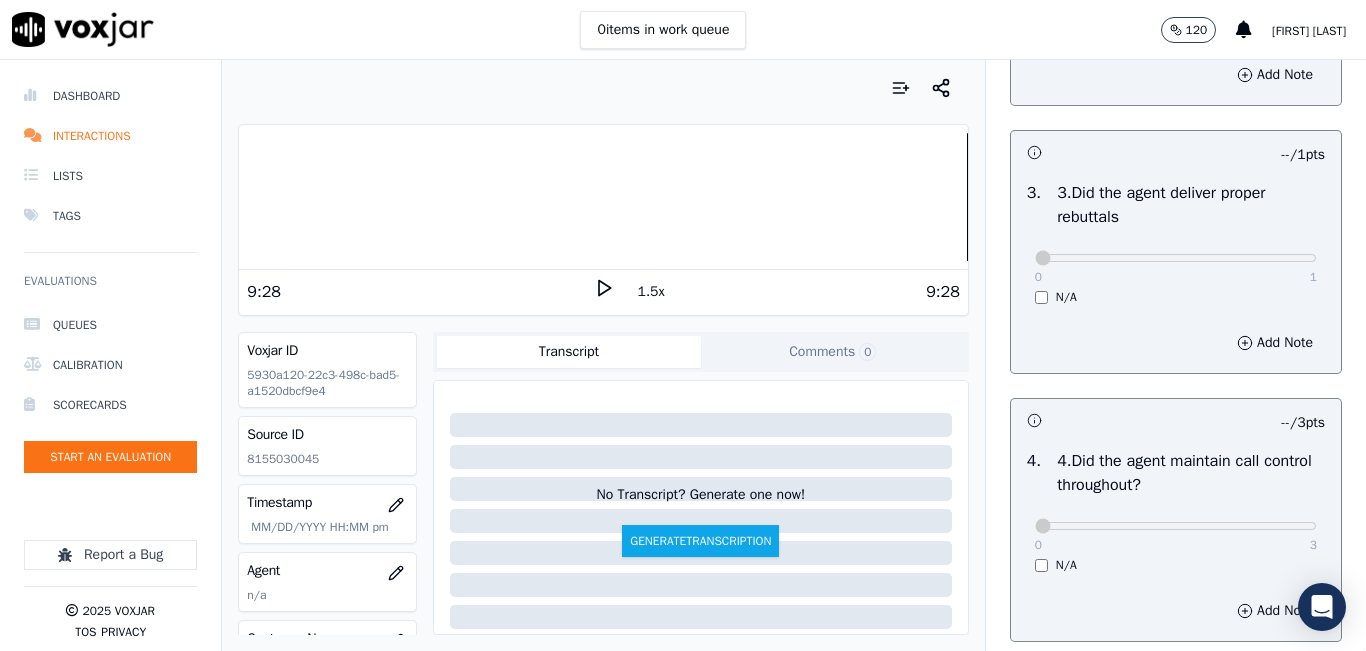 scroll, scrollTop: 700, scrollLeft: 0, axis: vertical 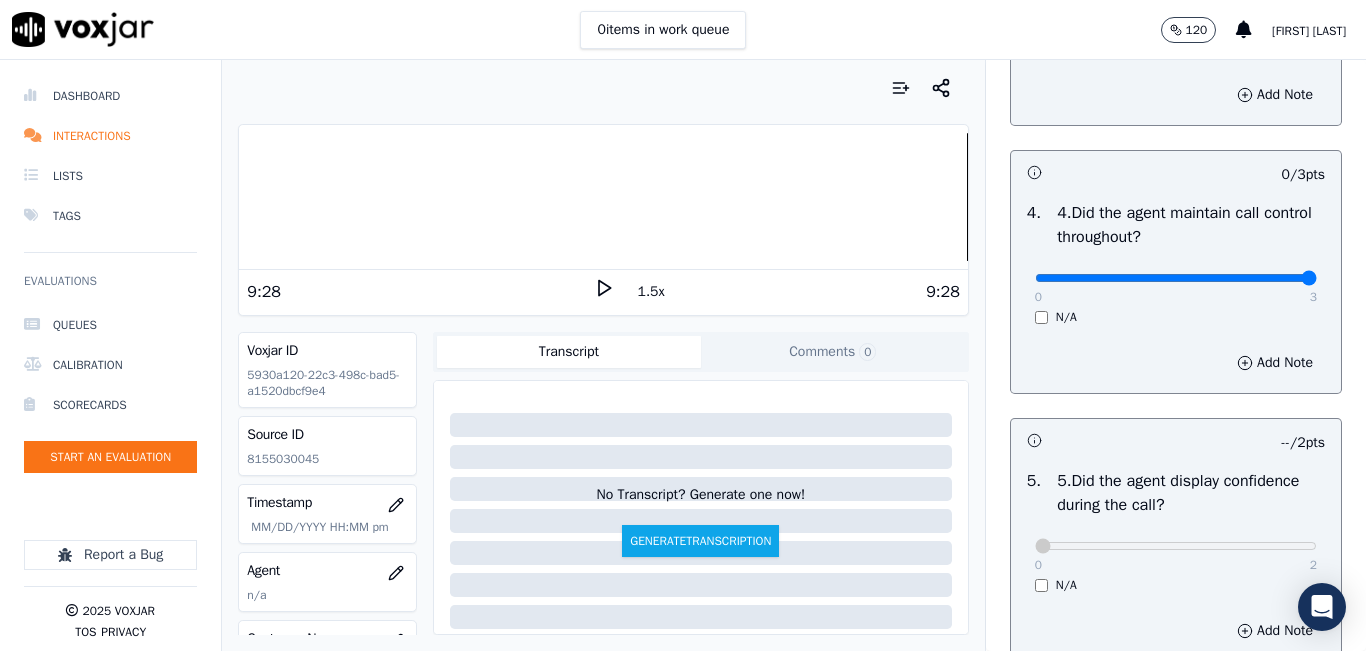 type on "3" 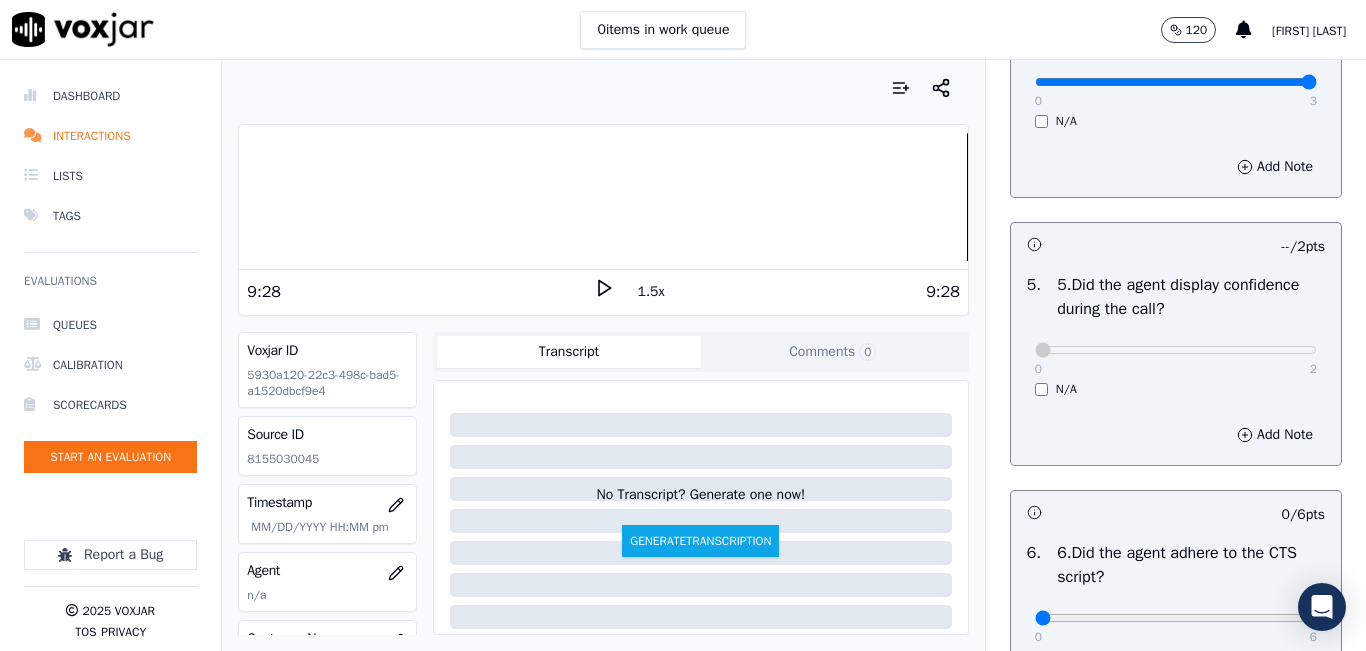 scroll, scrollTop: 1100, scrollLeft: 0, axis: vertical 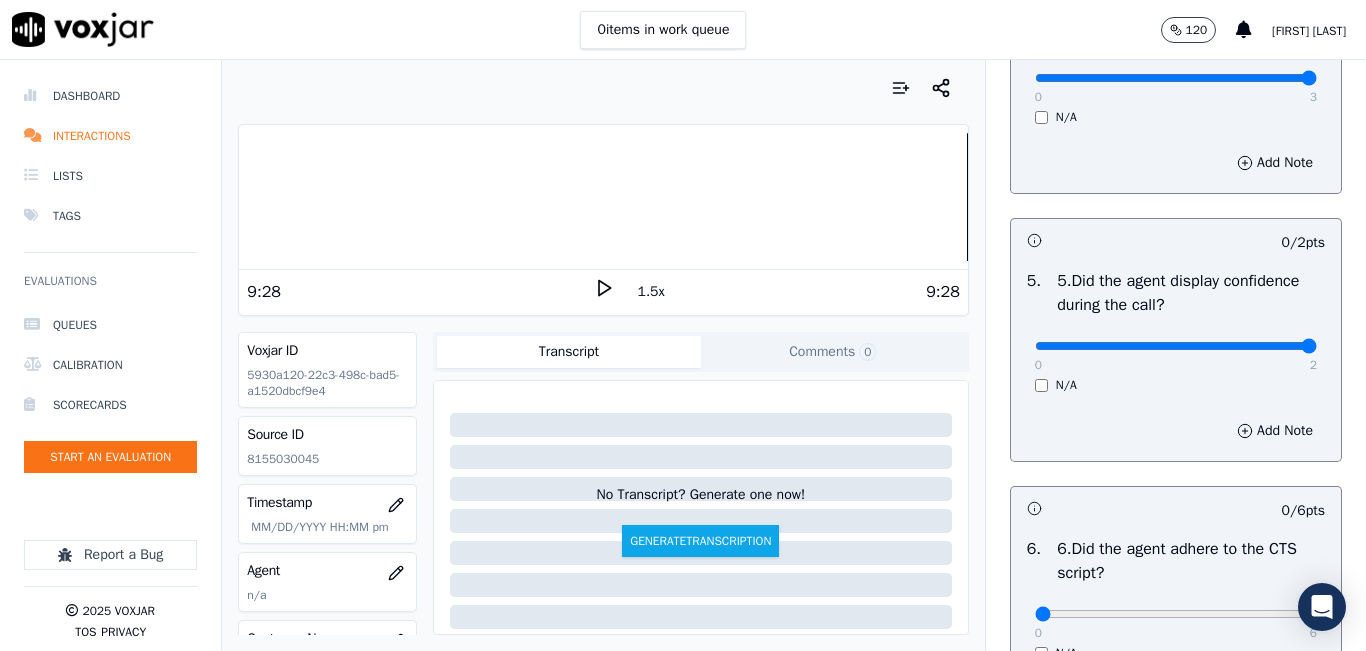 type on "2" 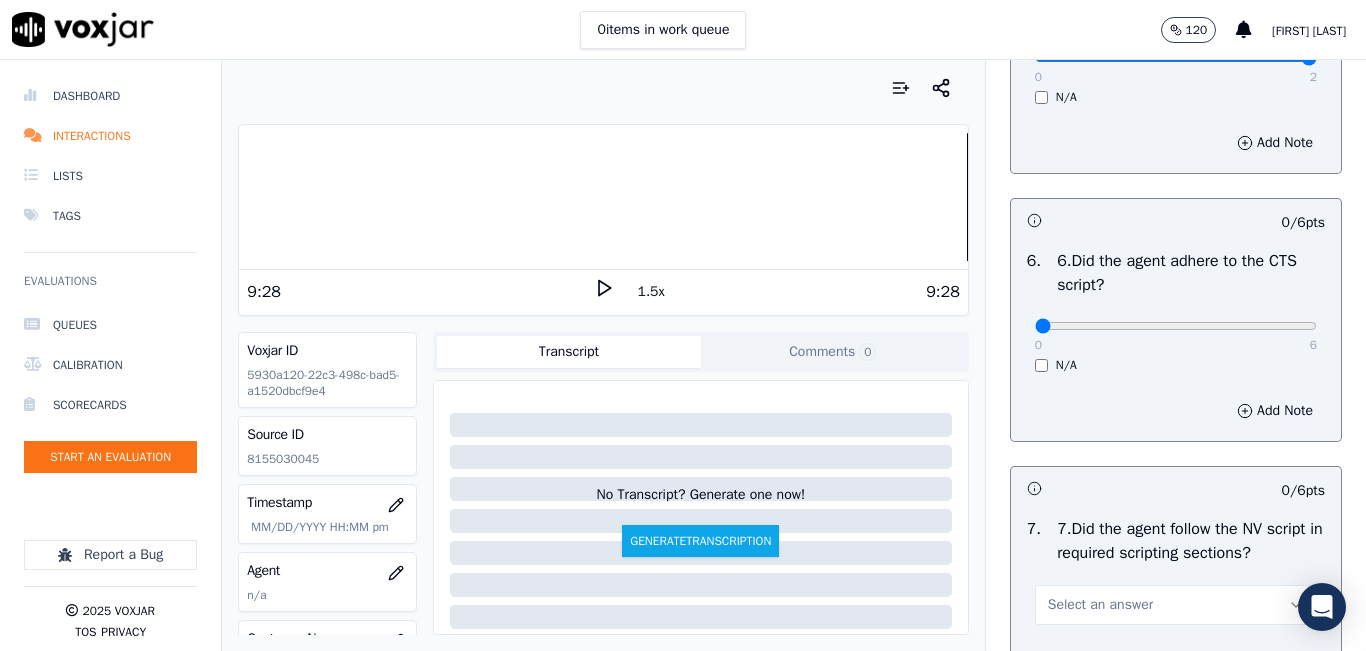 scroll, scrollTop: 1400, scrollLeft: 0, axis: vertical 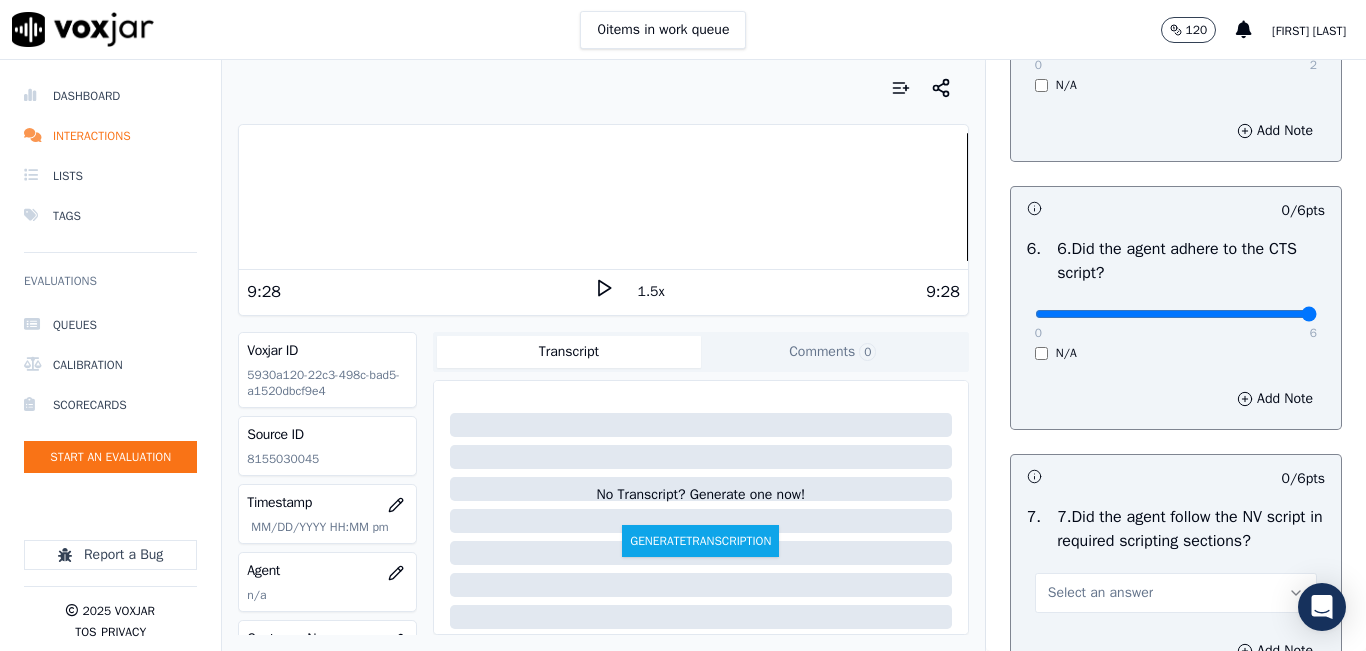 type on "6" 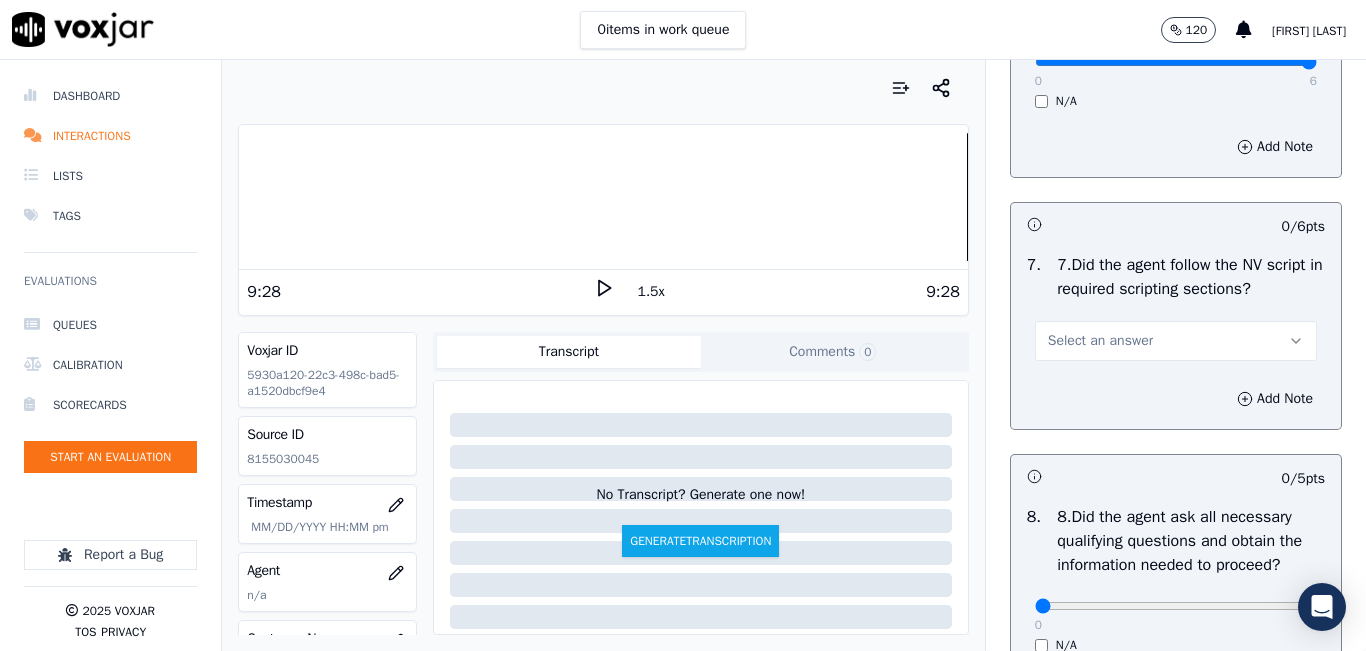 scroll, scrollTop: 1700, scrollLeft: 0, axis: vertical 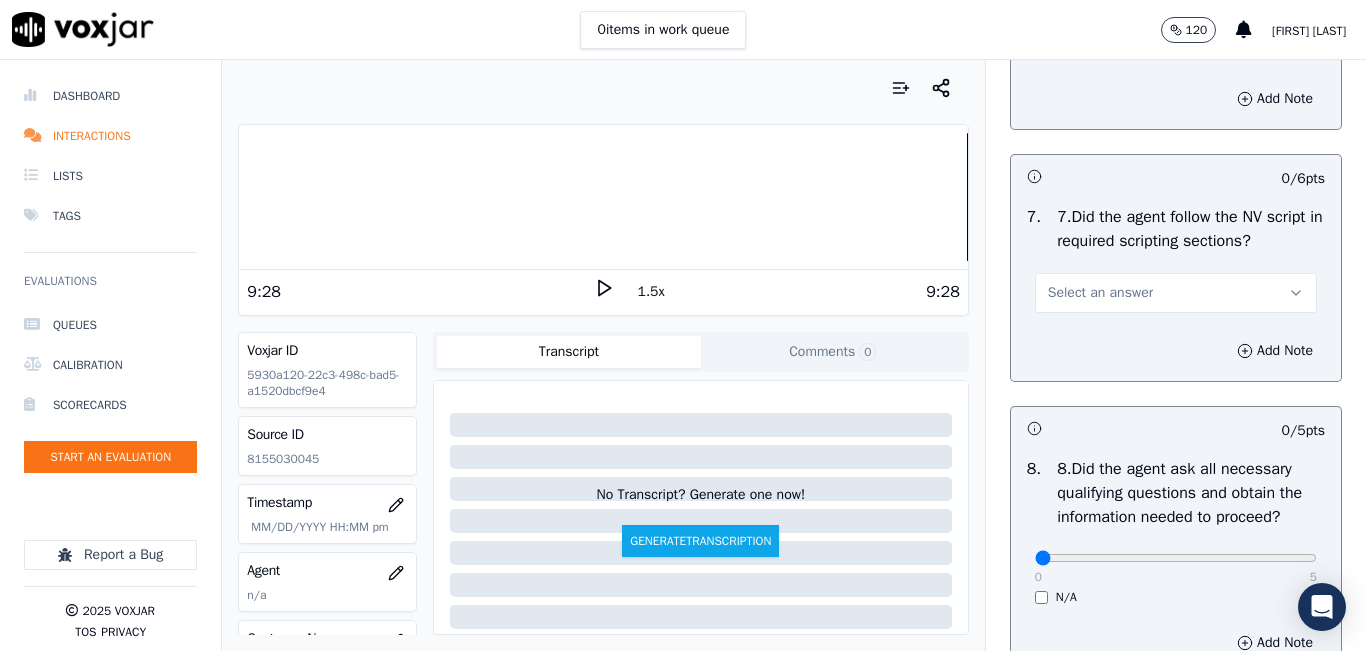 click on "Select an answer" at bounding box center [1176, 293] 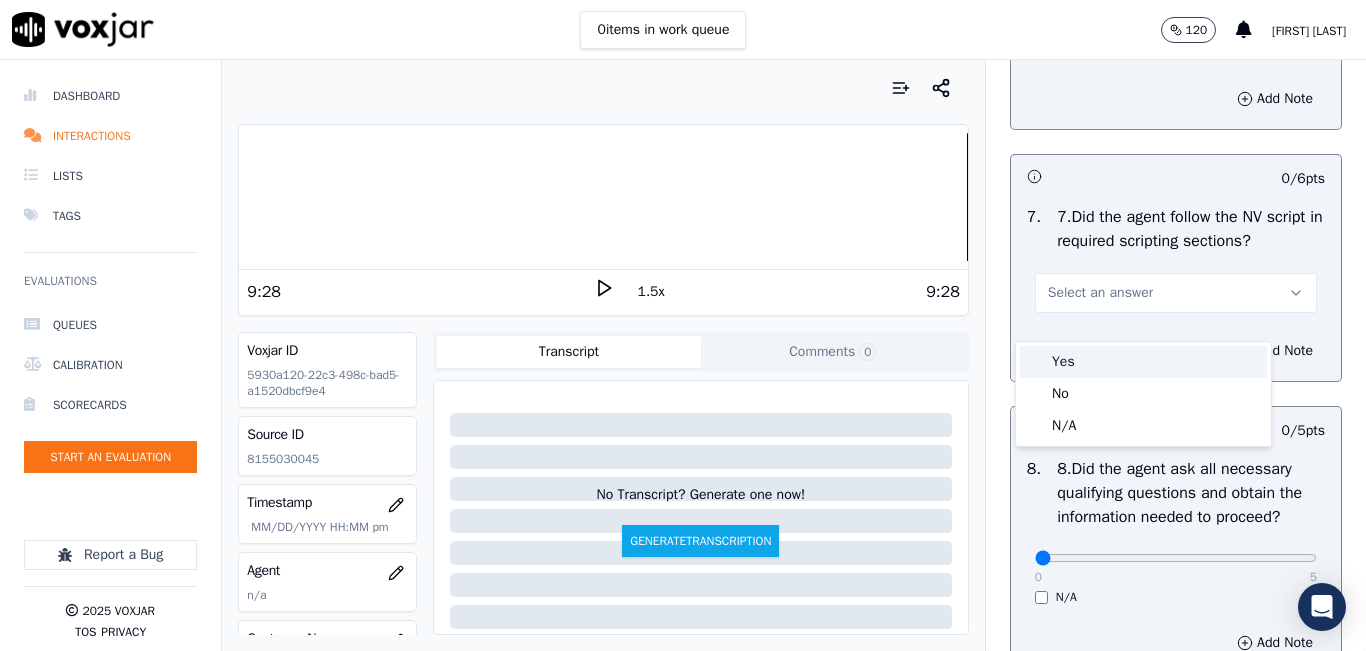 click on "Yes" at bounding box center (1143, 362) 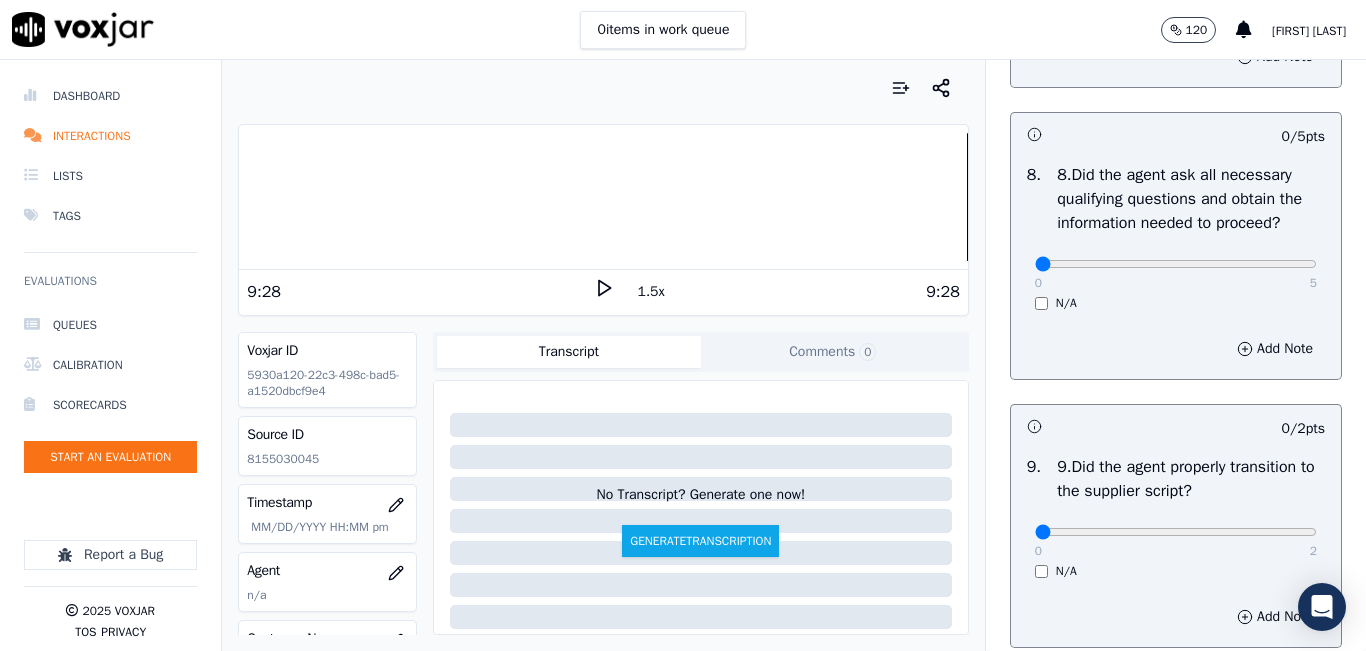 scroll, scrollTop: 2000, scrollLeft: 0, axis: vertical 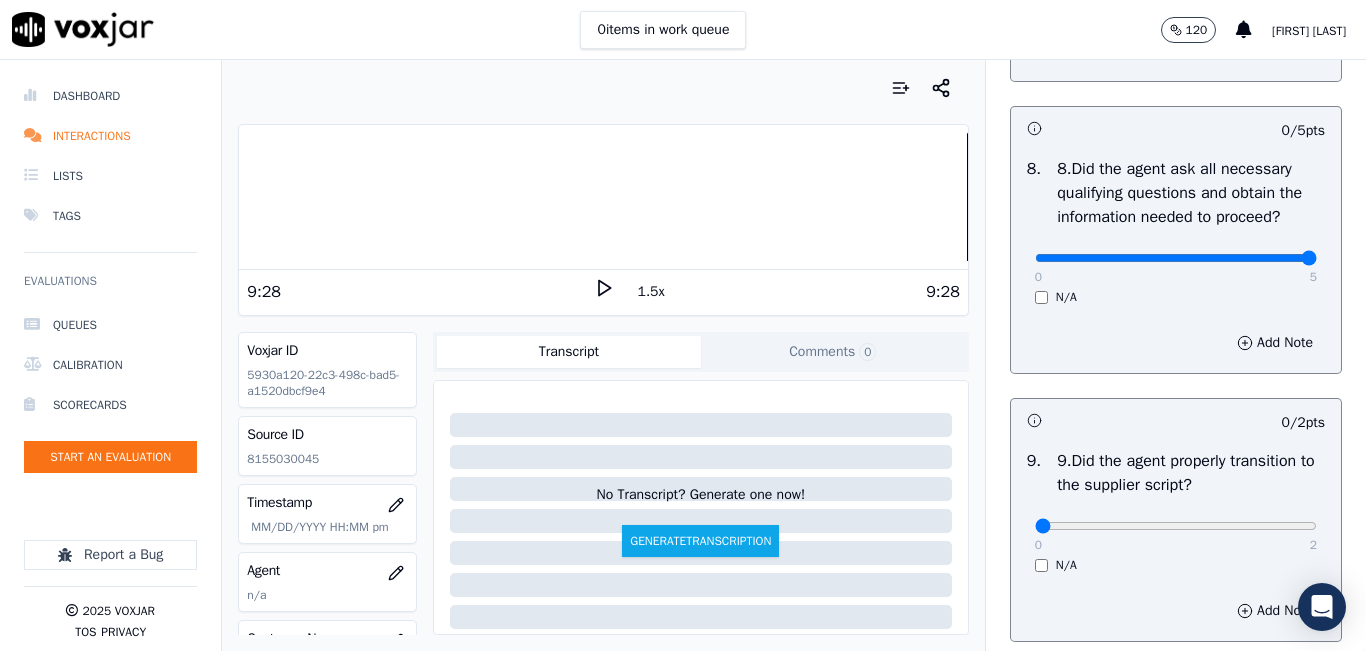 type on "5" 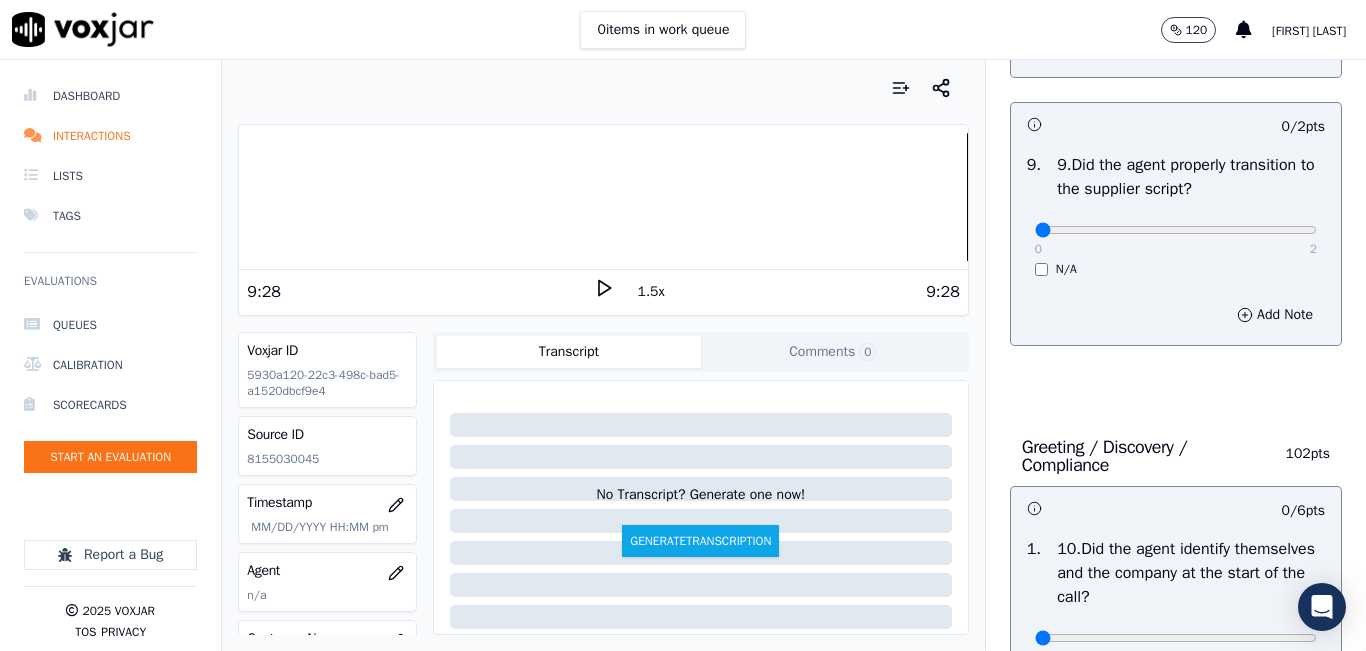 scroll, scrollTop: 2300, scrollLeft: 0, axis: vertical 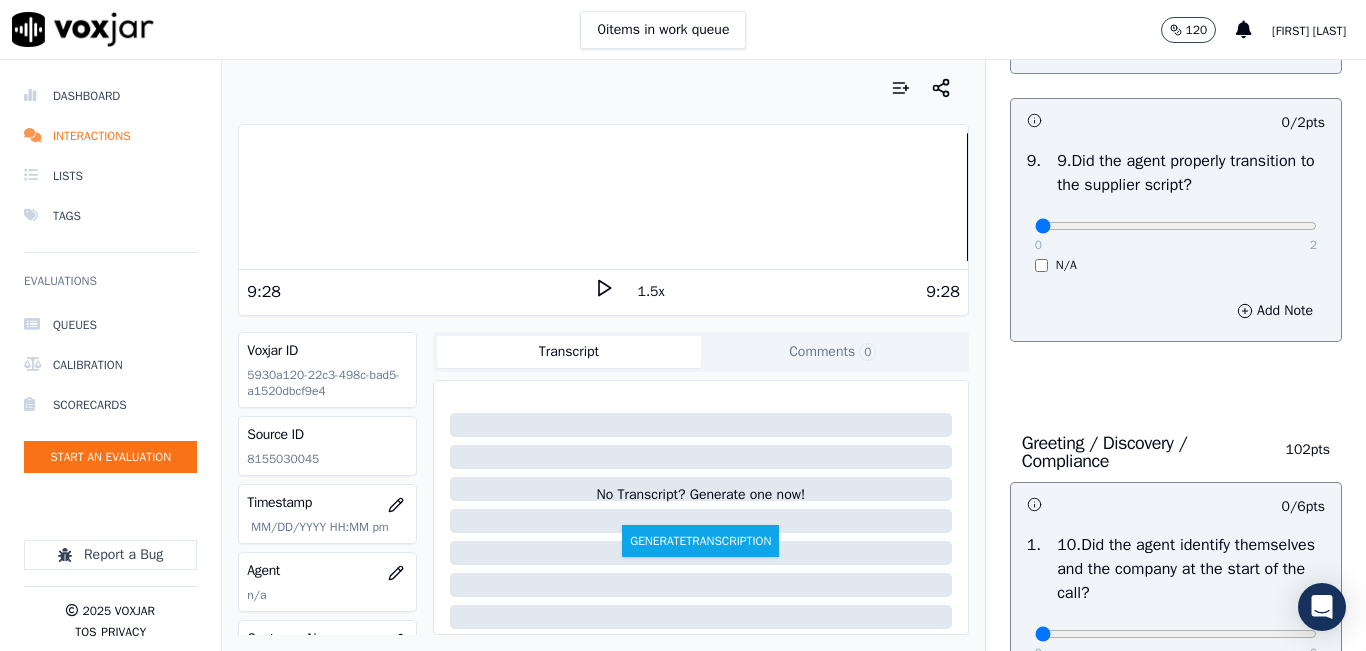 click on "2" at bounding box center [1313, 245] 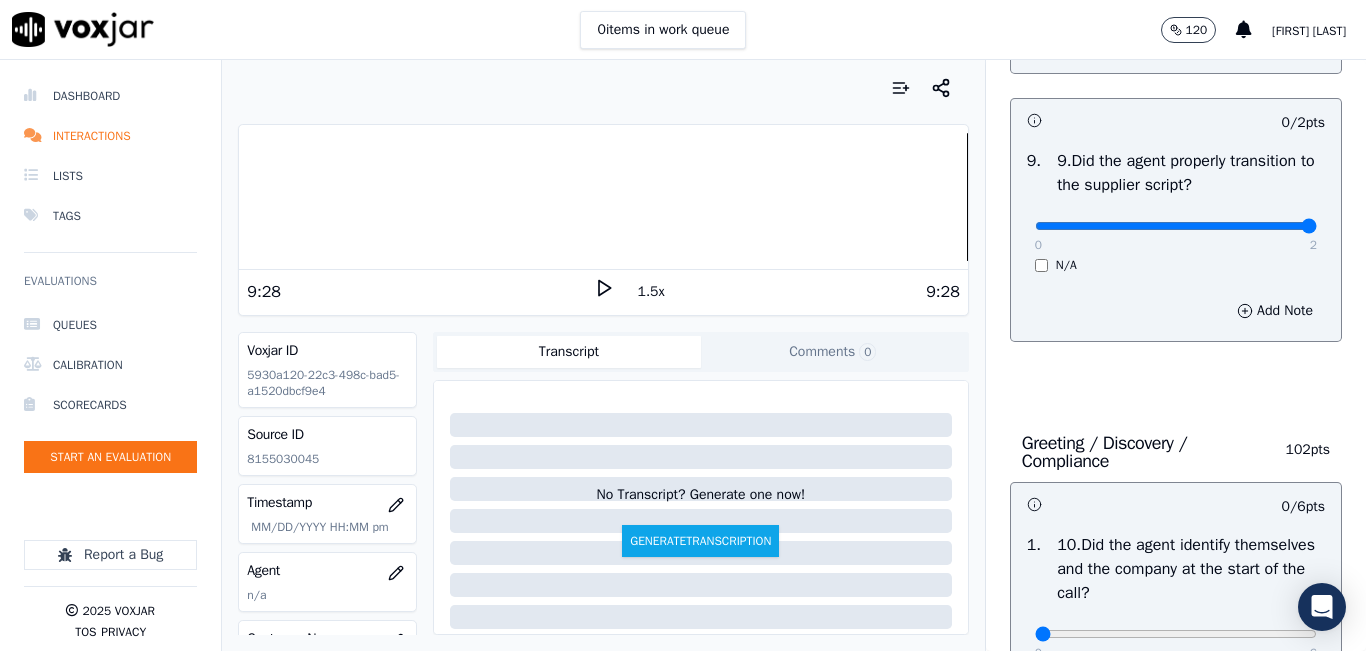 type on "2" 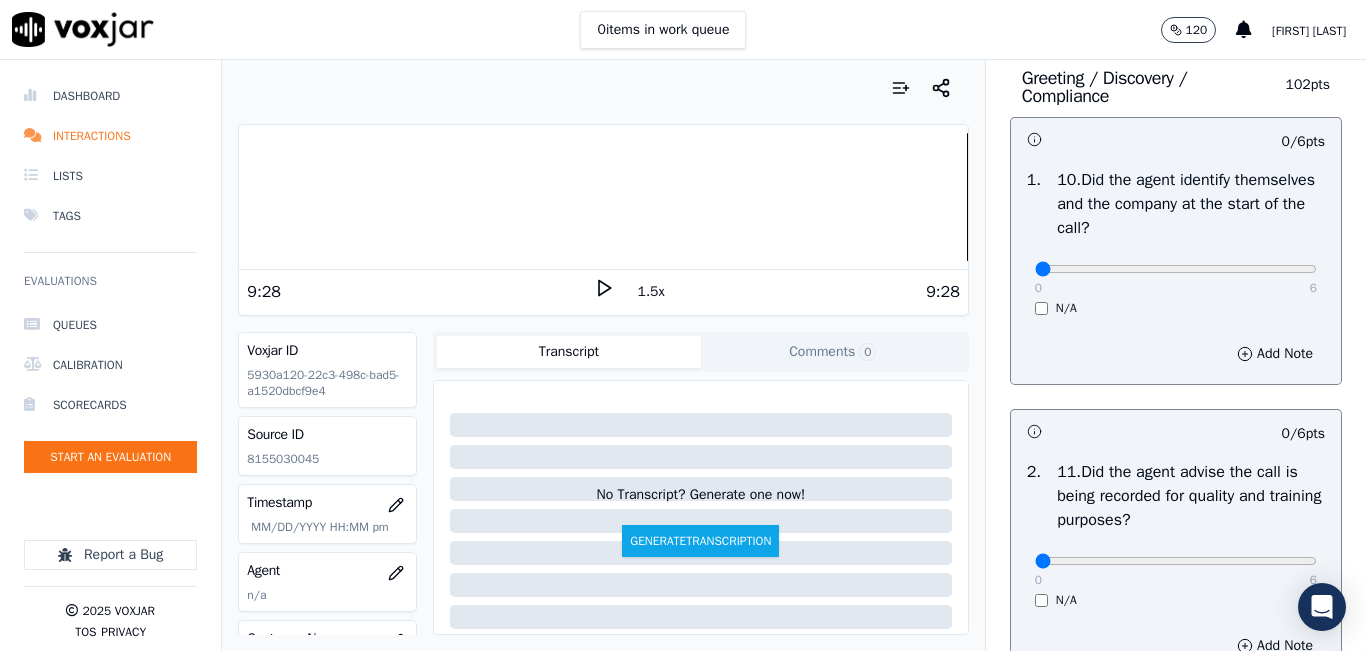 scroll, scrollTop: 2700, scrollLeft: 0, axis: vertical 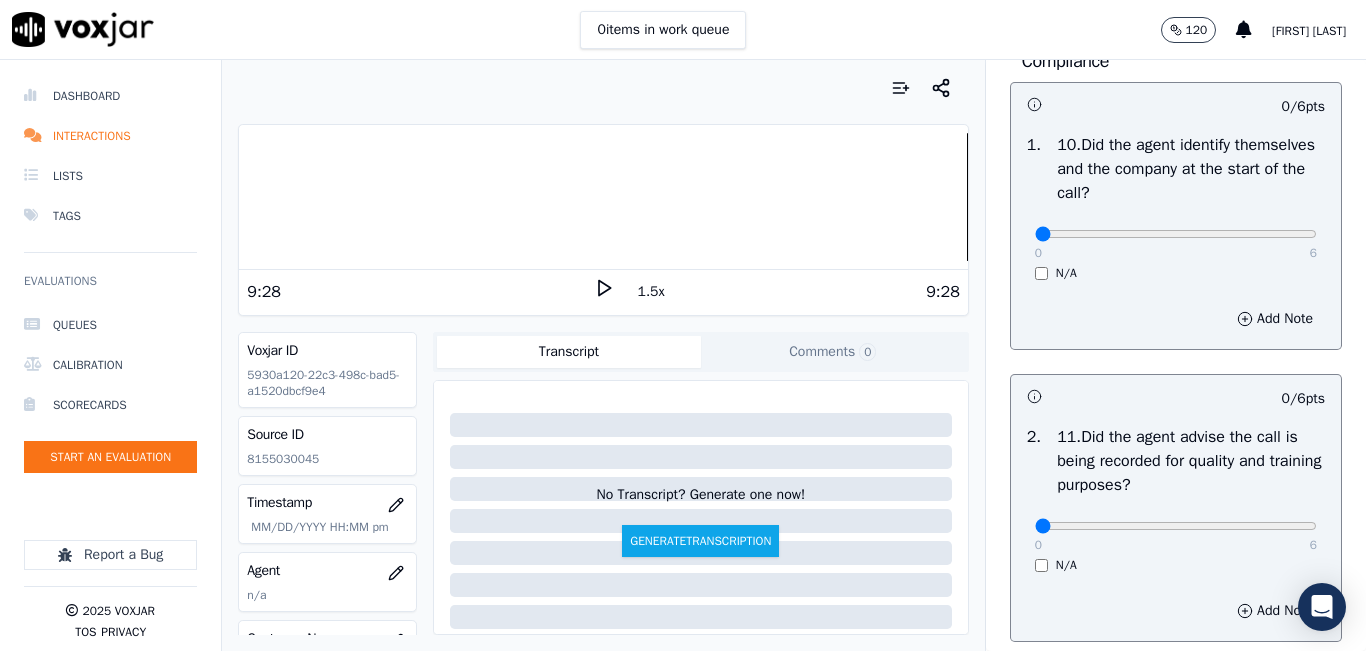 click on "0   6     N/A" at bounding box center [1176, 243] 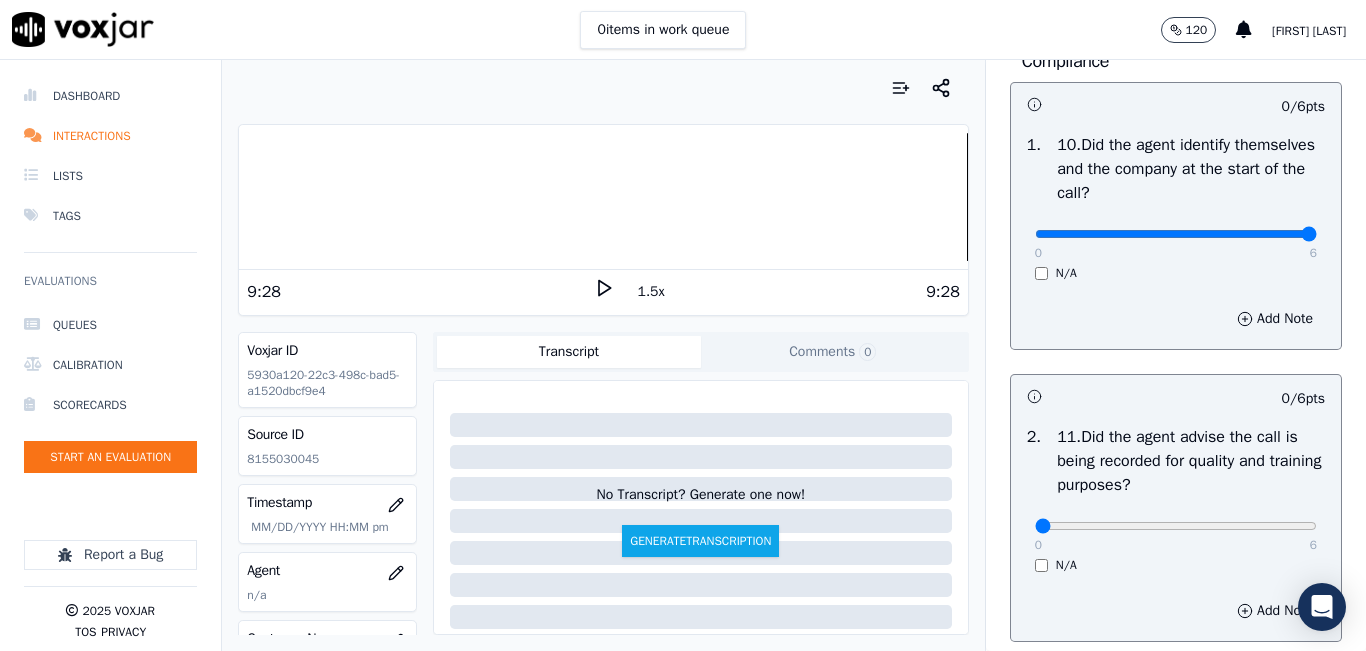 type on "6" 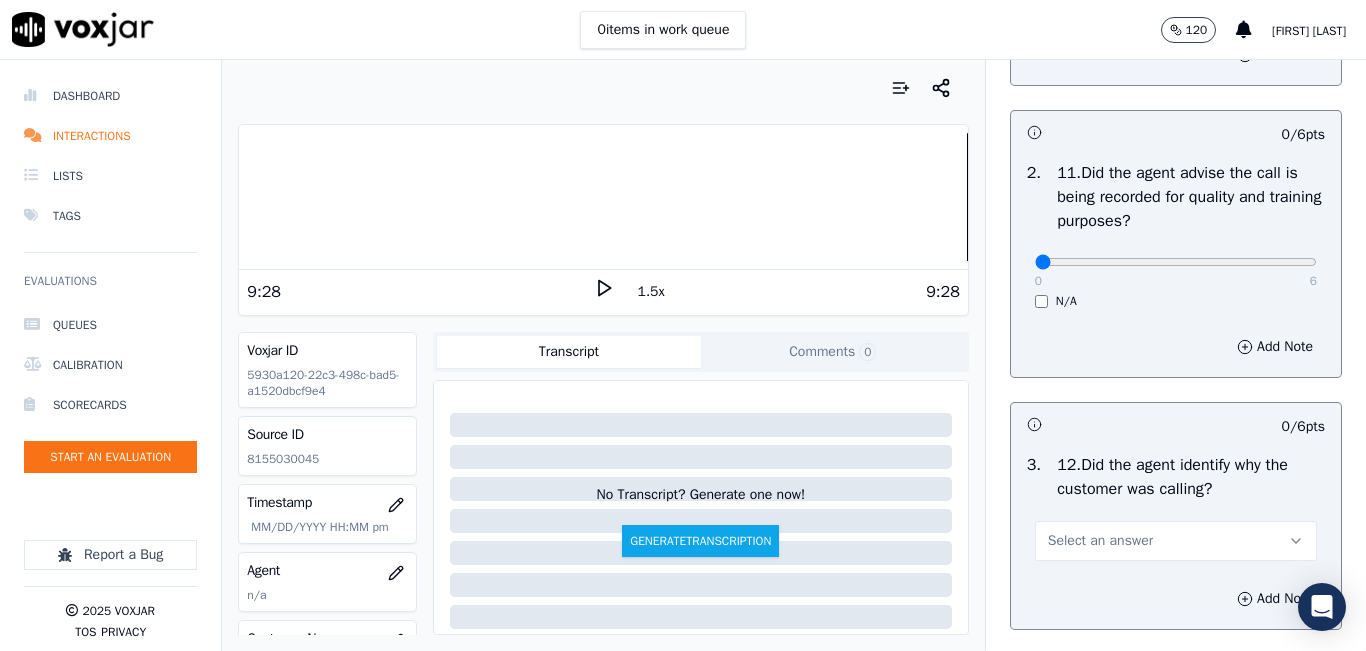 scroll, scrollTop: 3000, scrollLeft: 0, axis: vertical 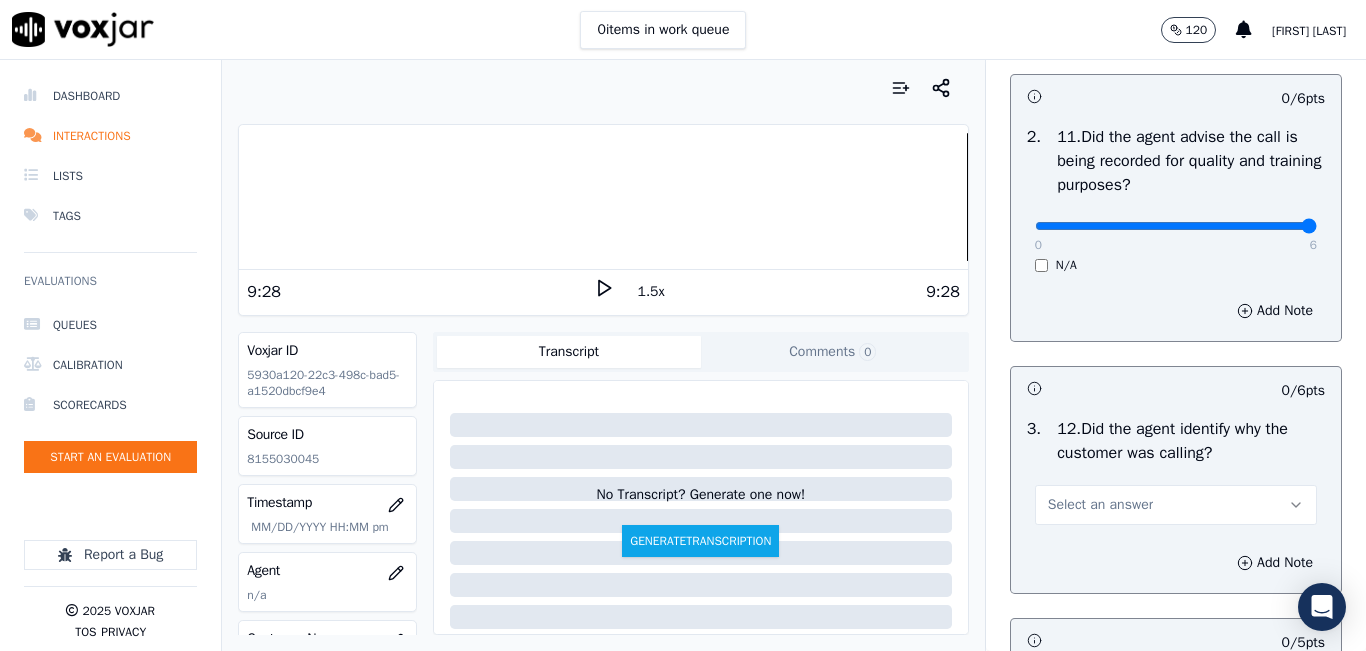 type on "6" 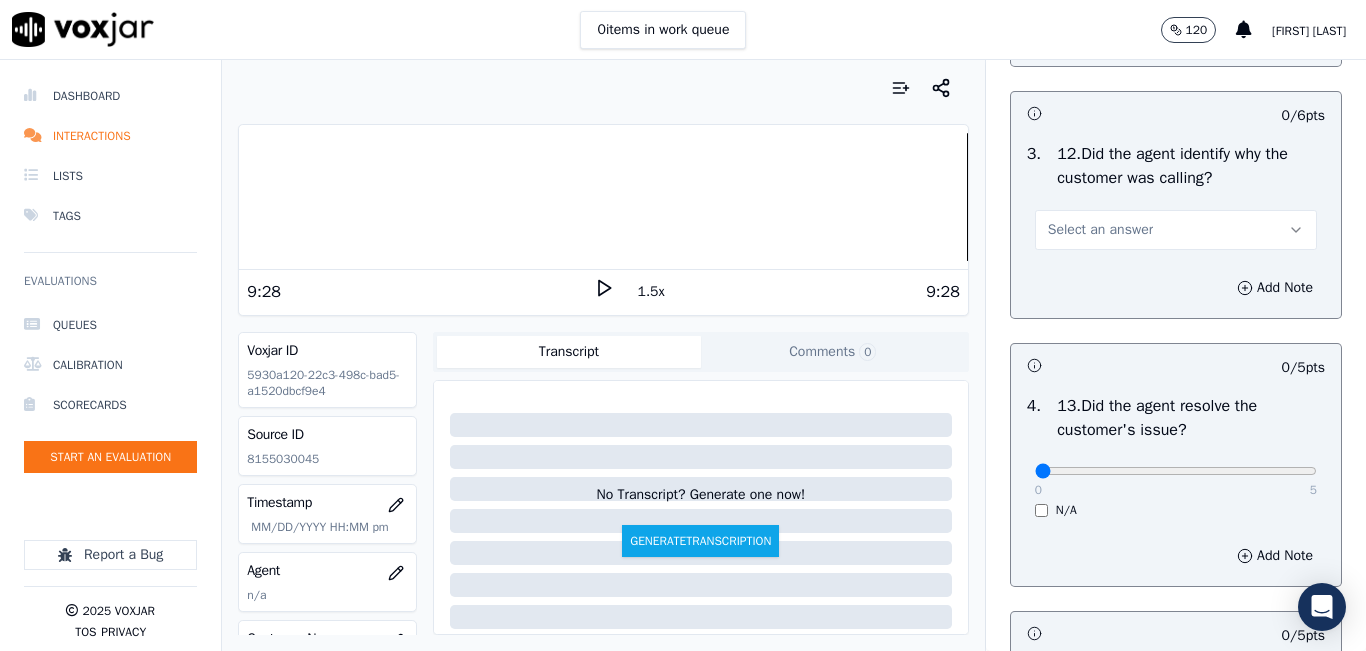 scroll, scrollTop: 3300, scrollLeft: 0, axis: vertical 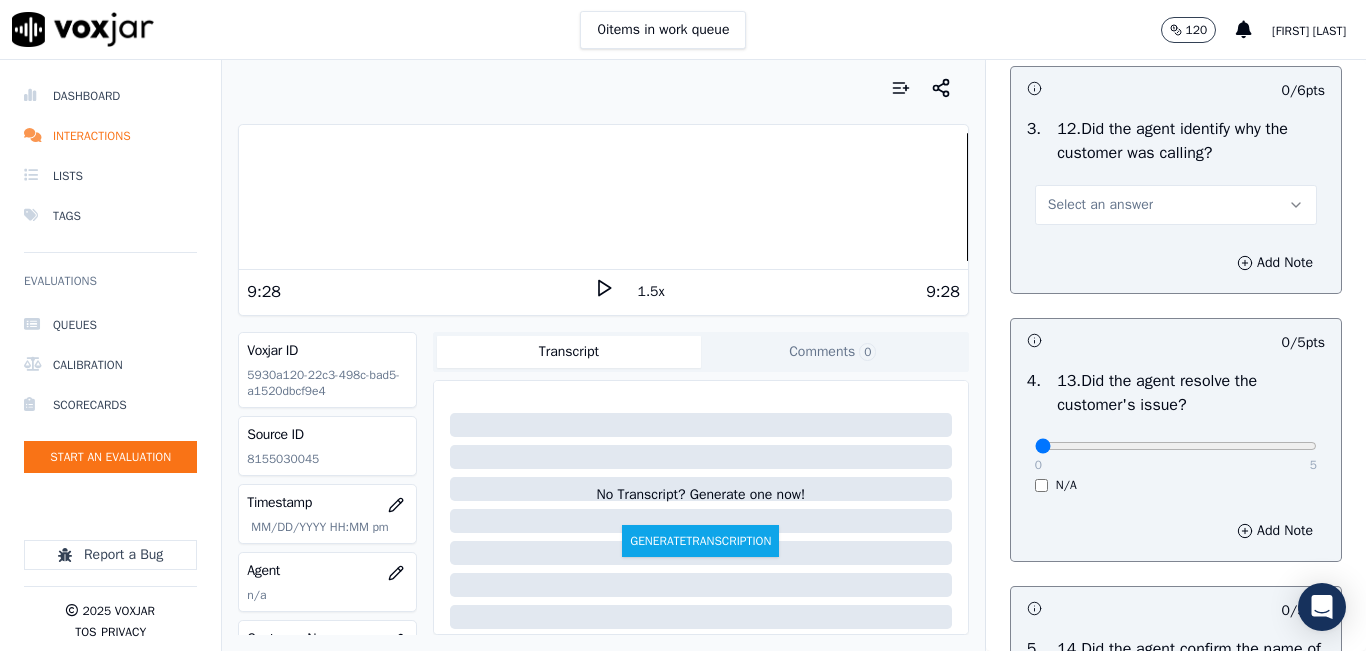 click 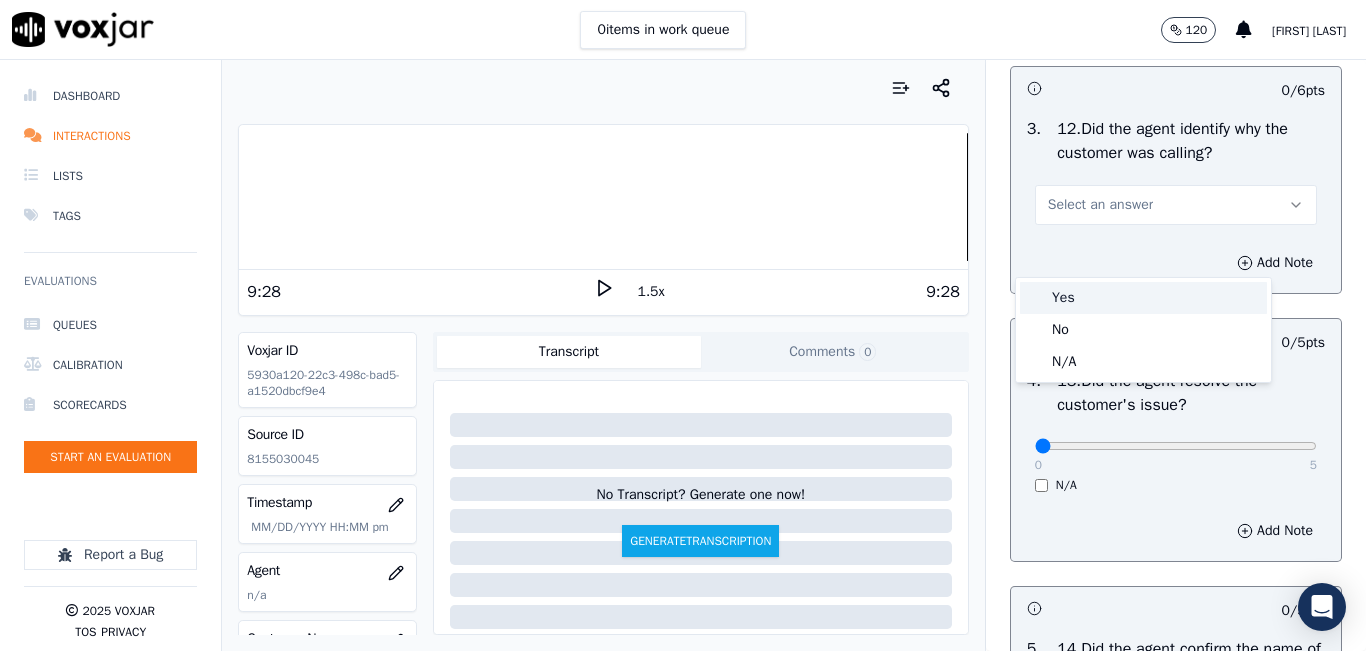 click on "Yes" at bounding box center (1143, 298) 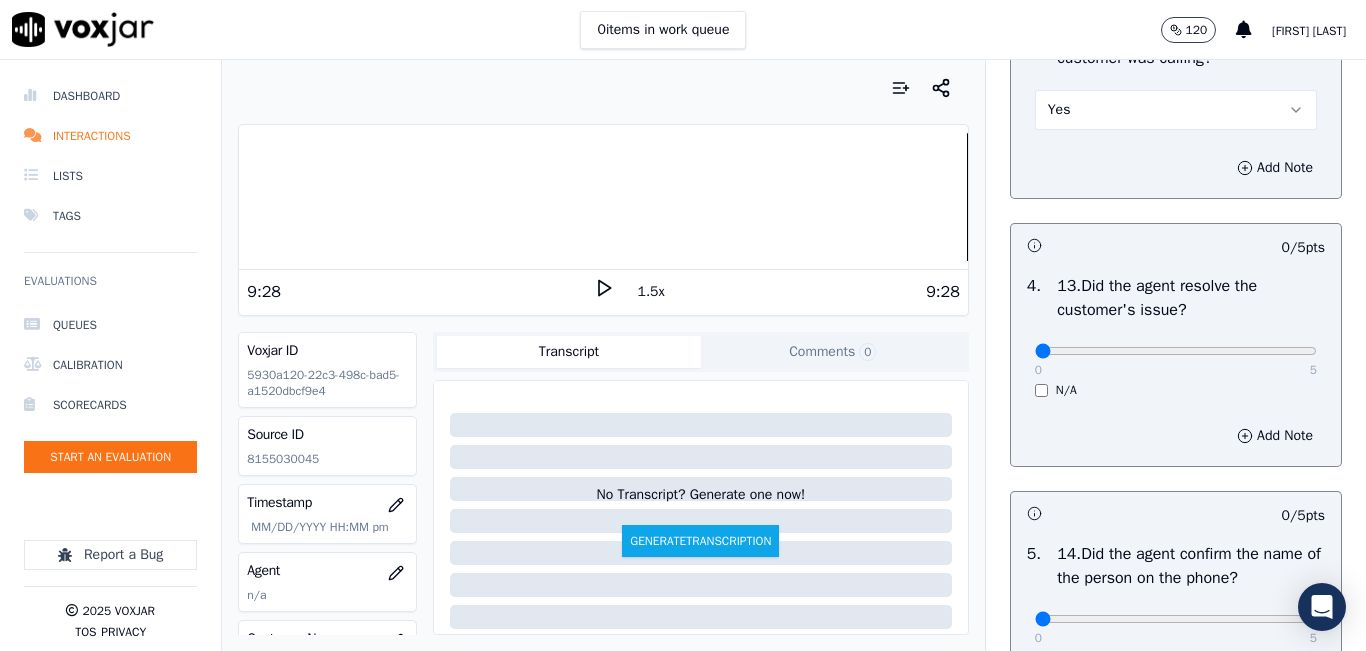 scroll, scrollTop: 3500, scrollLeft: 0, axis: vertical 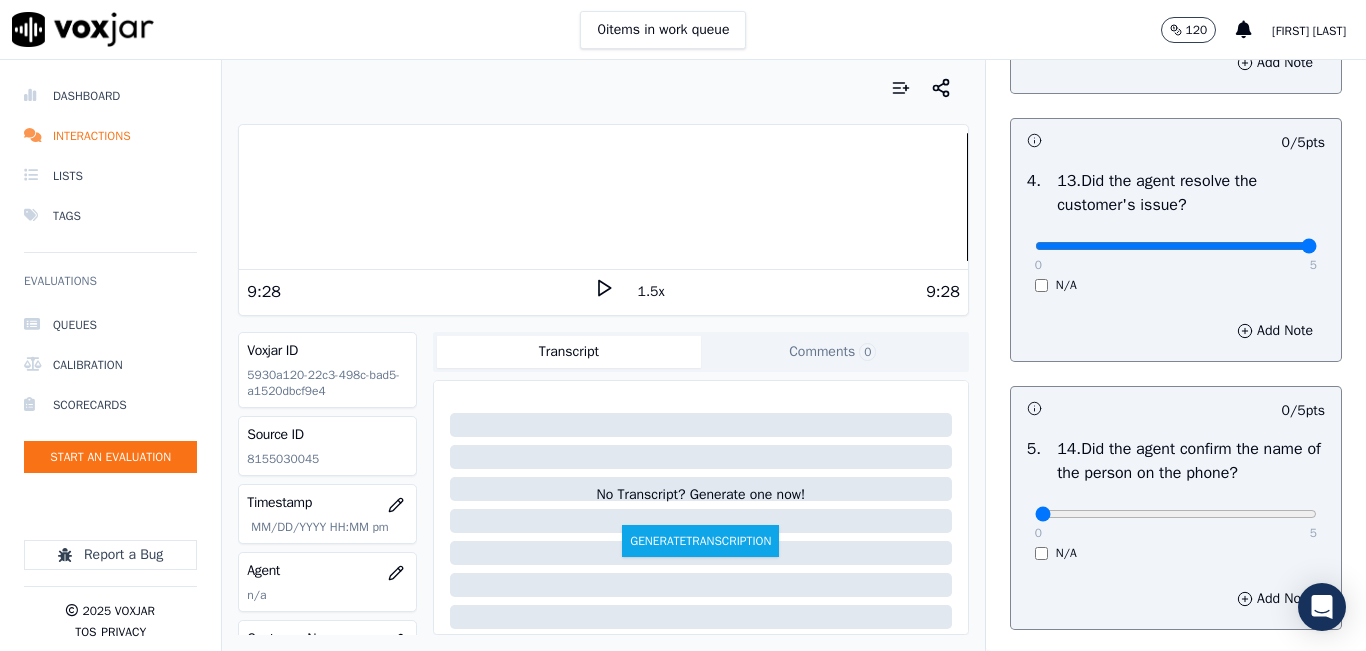type on "5" 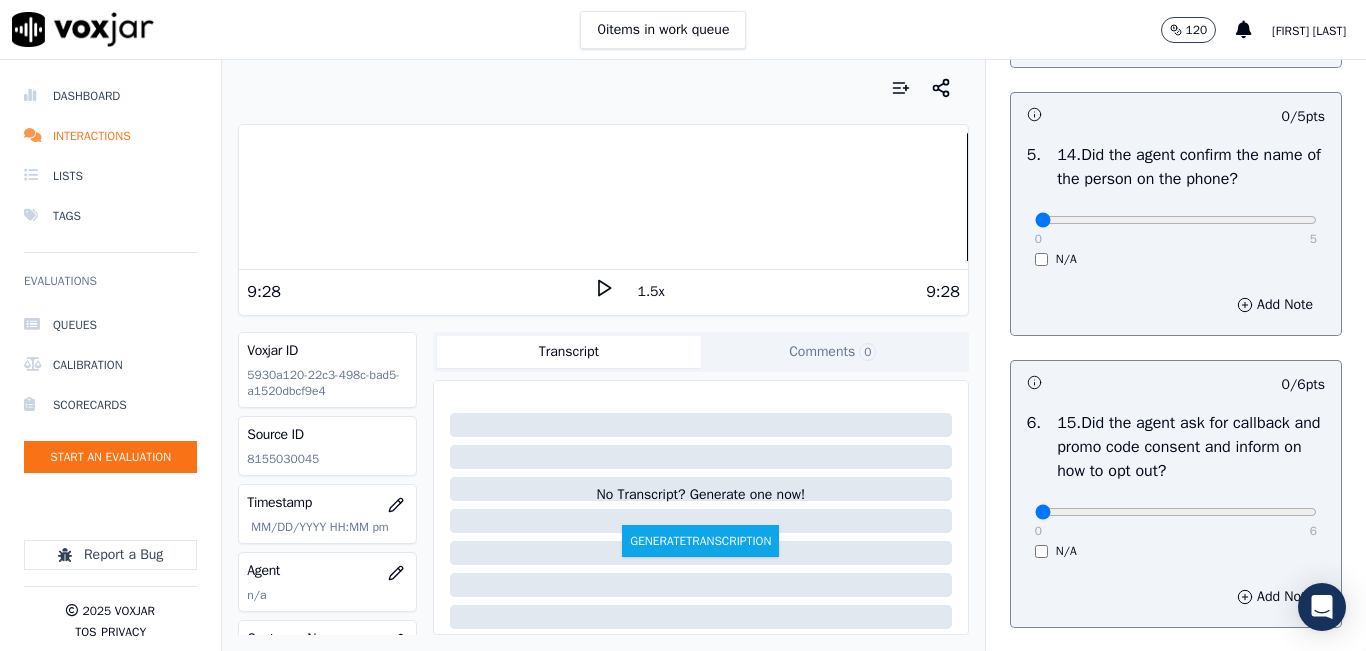 scroll, scrollTop: 3800, scrollLeft: 0, axis: vertical 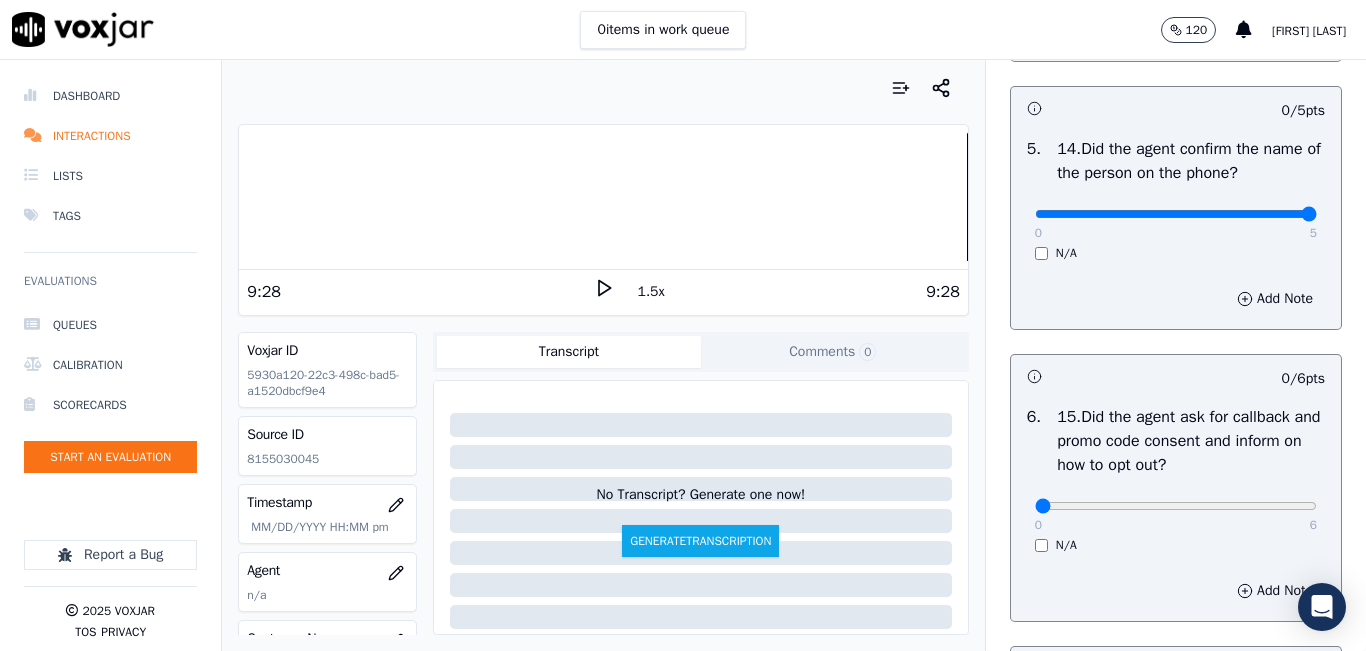 type on "5" 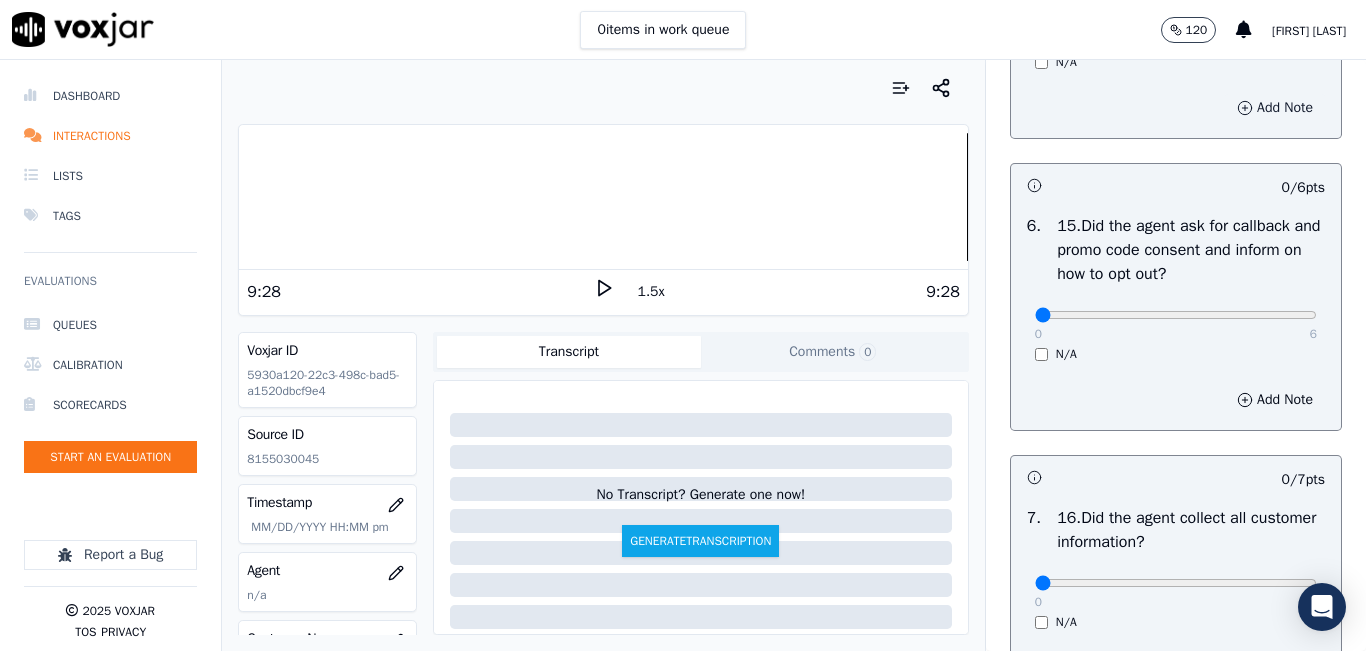 scroll, scrollTop: 4000, scrollLeft: 0, axis: vertical 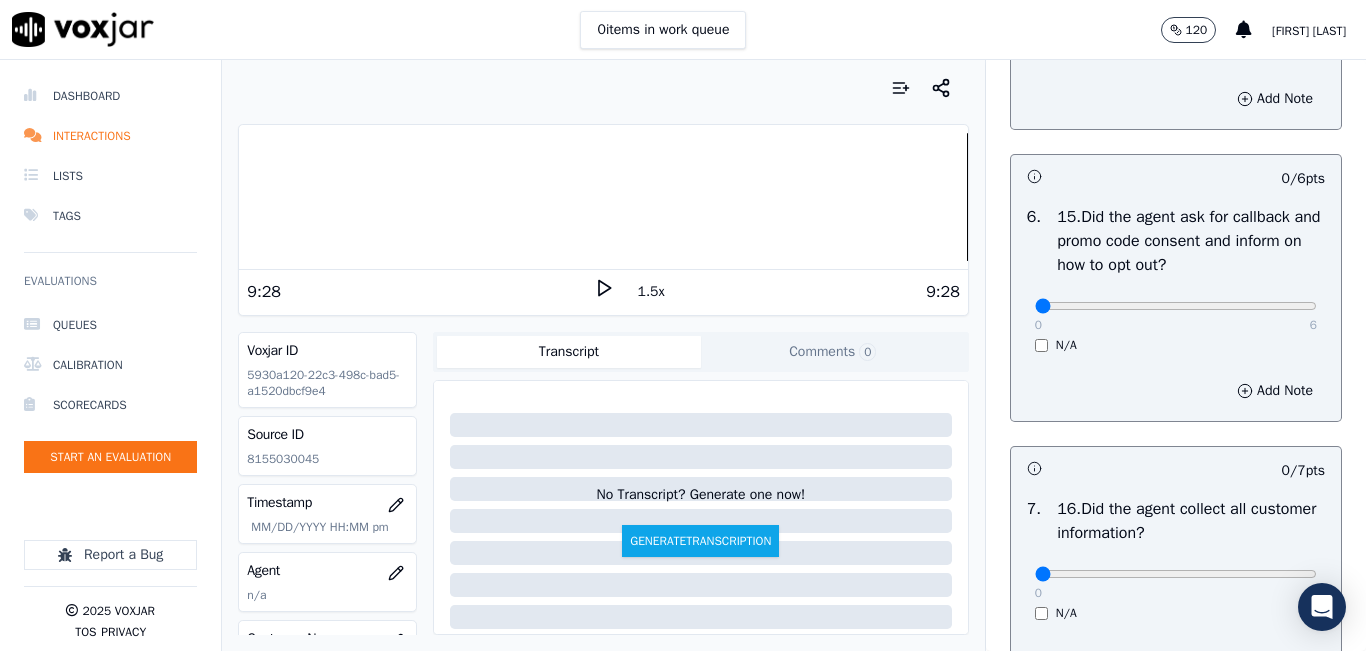 click on "0   6     N/A" at bounding box center (1176, 315) 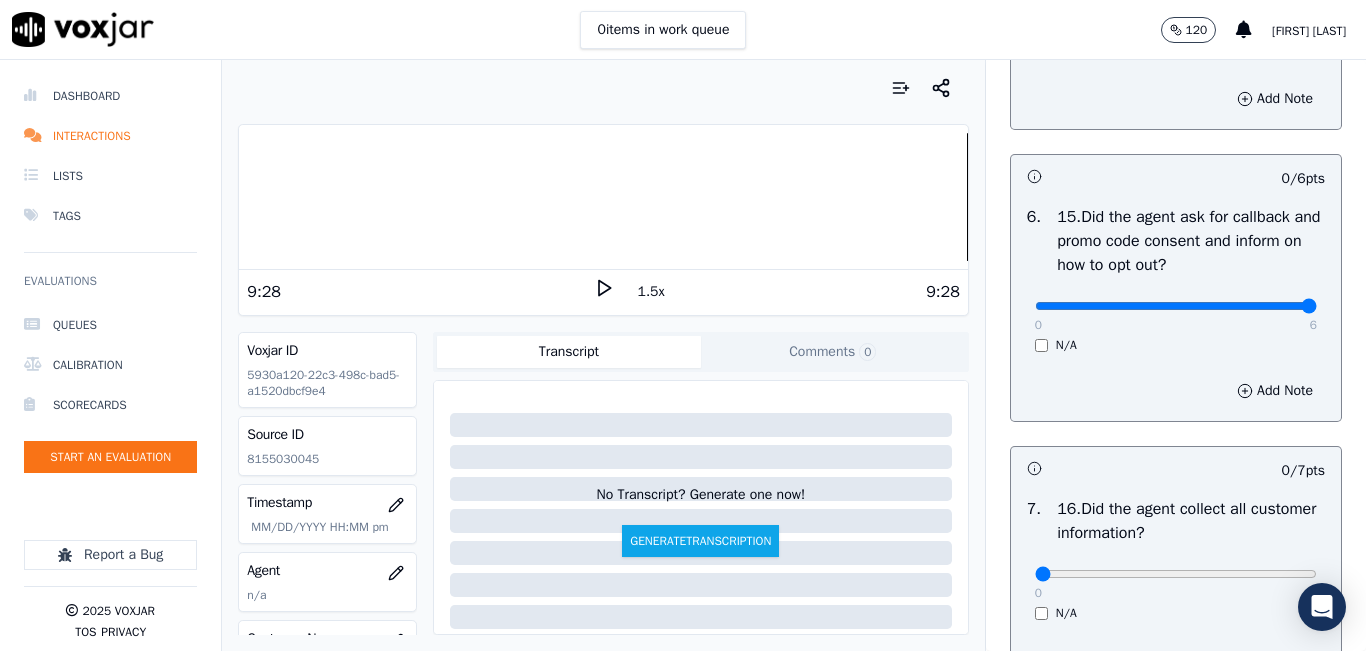 type on "6" 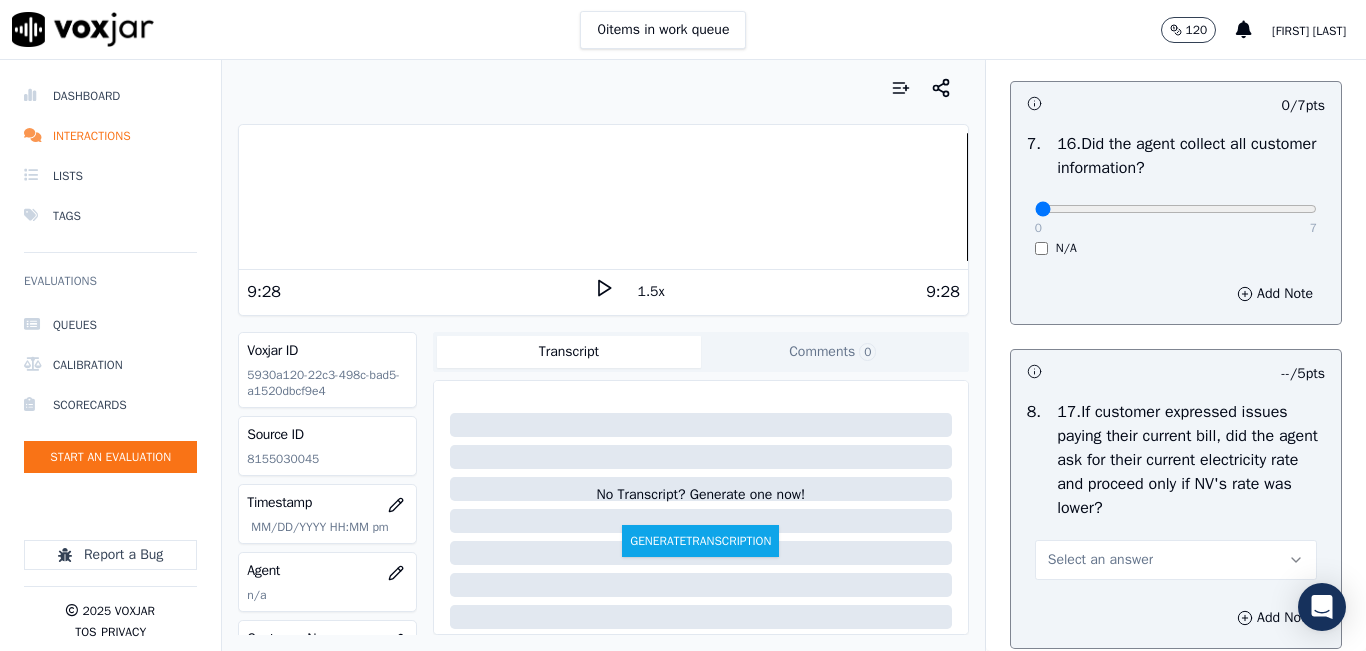 scroll, scrollTop: 4400, scrollLeft: 0, axis: vertical 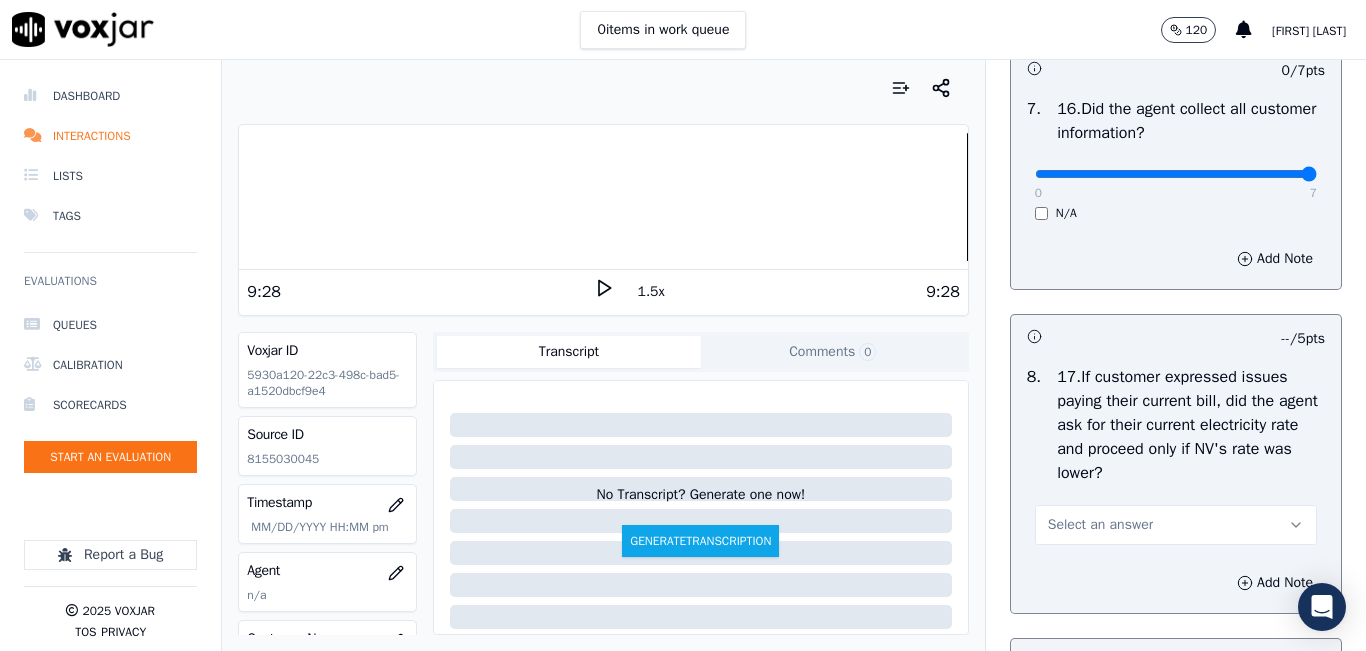 type on "7" 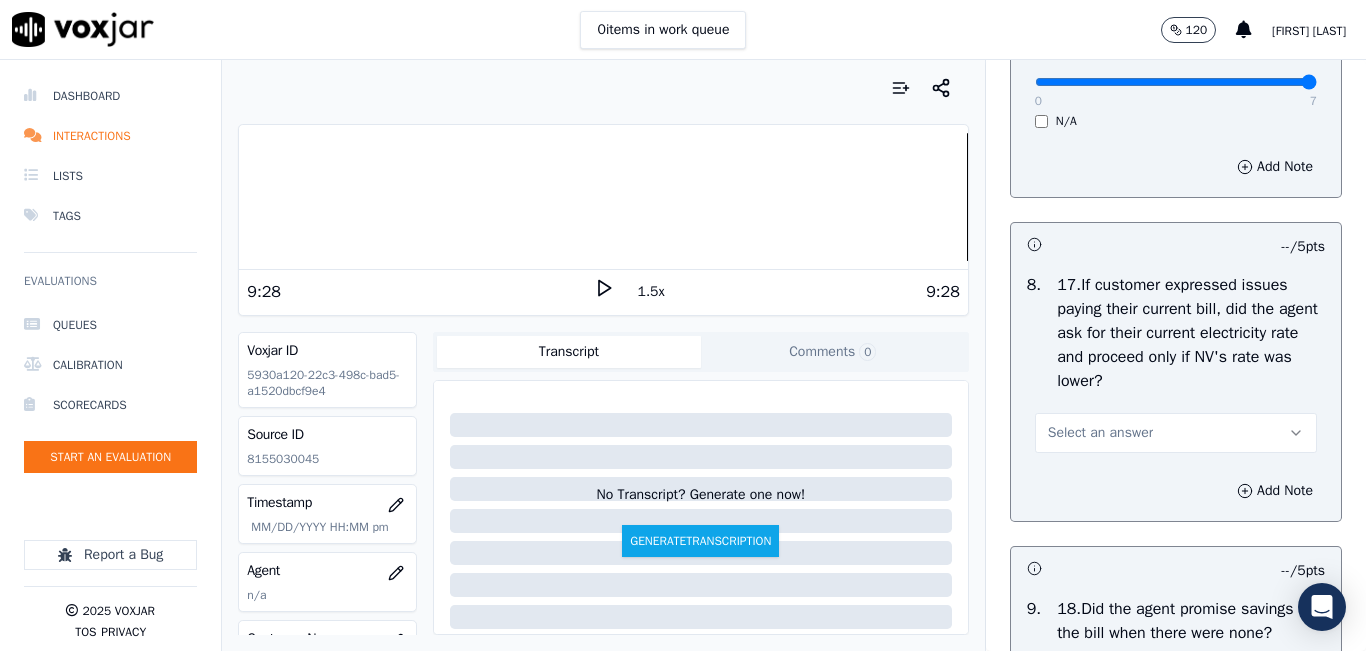 scroll, scrollTop: 4700, scrollLeft: 0, axis: vertical 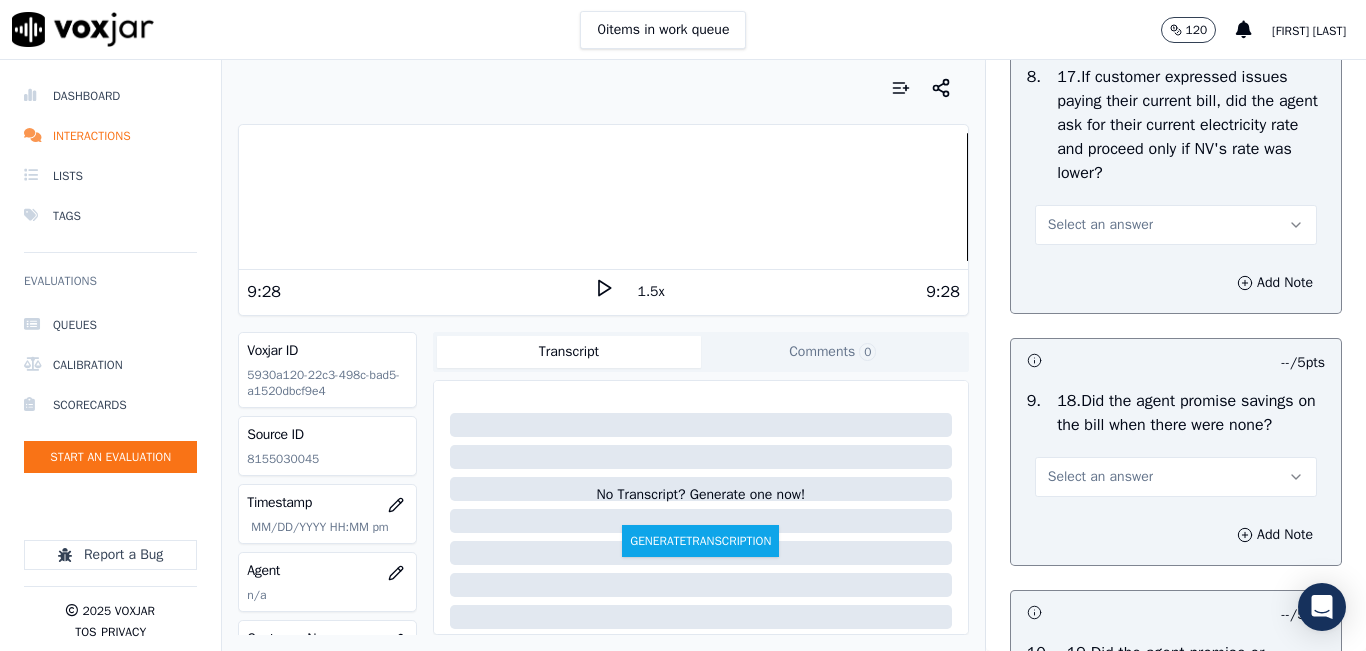 click on "Select an answer" at bounding box center [1176, 225] 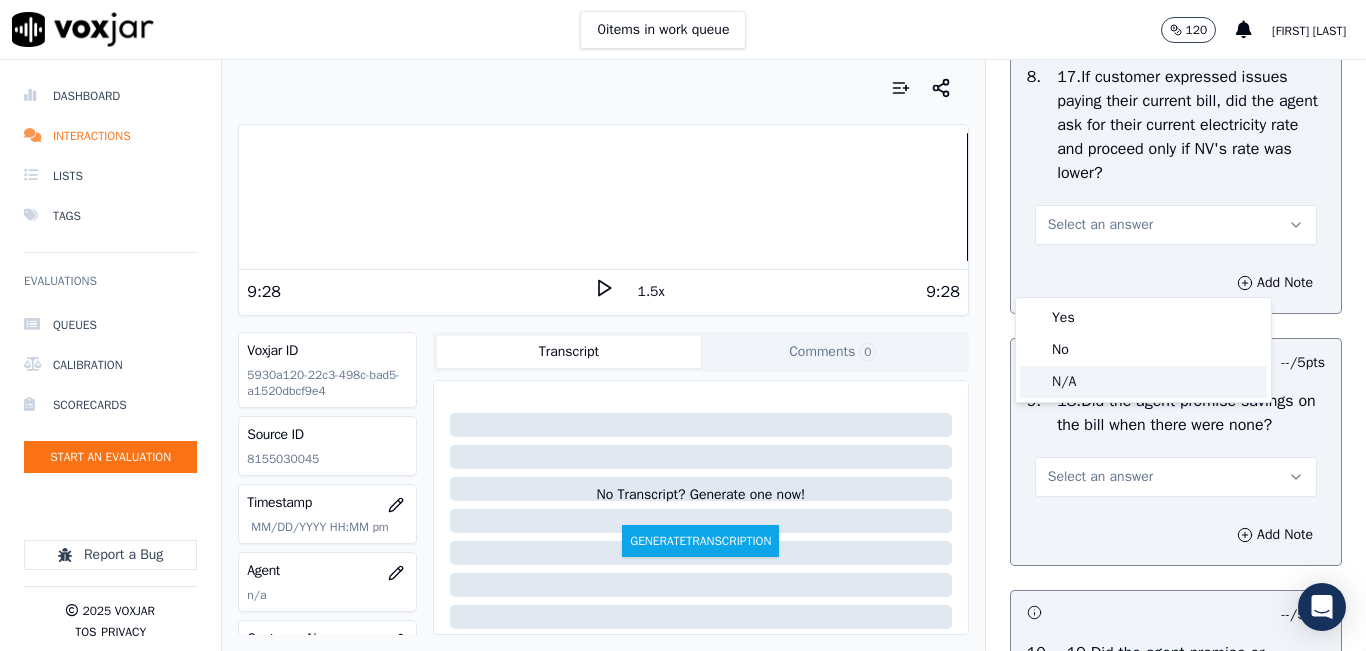 click on "N/A" 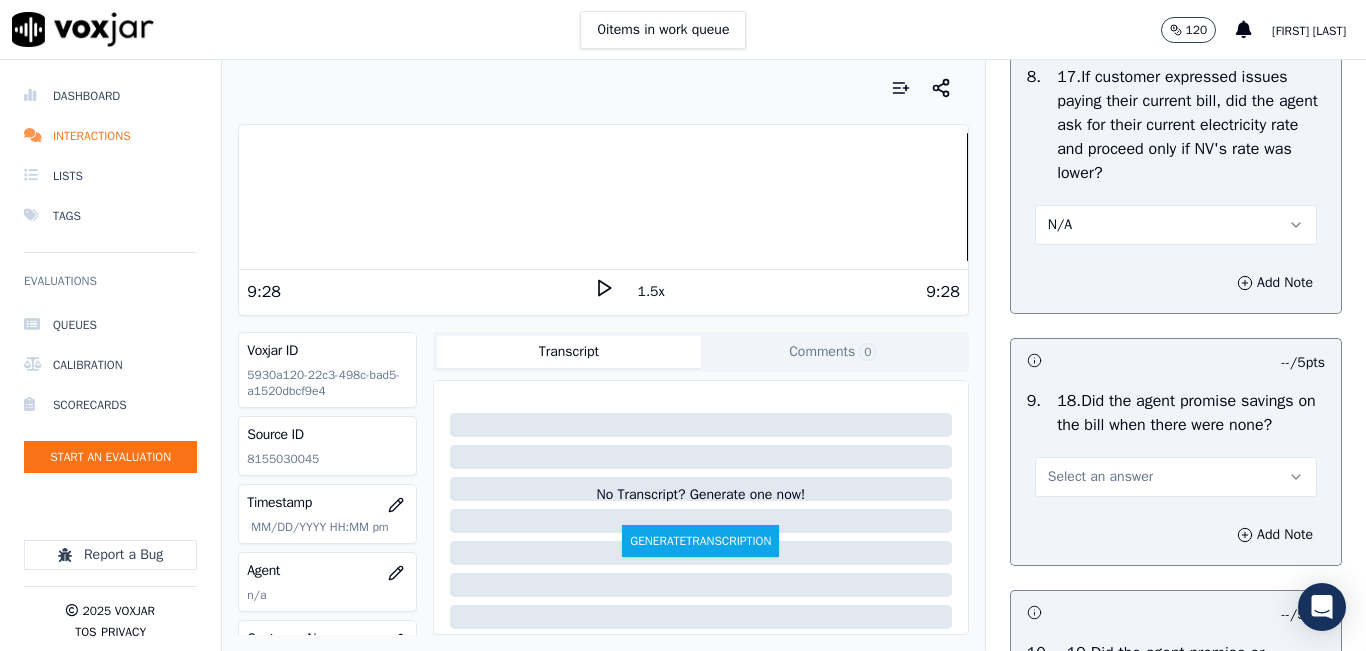 scroll, scrollTop: 4900, scrollLeft: 0, axis: vertical 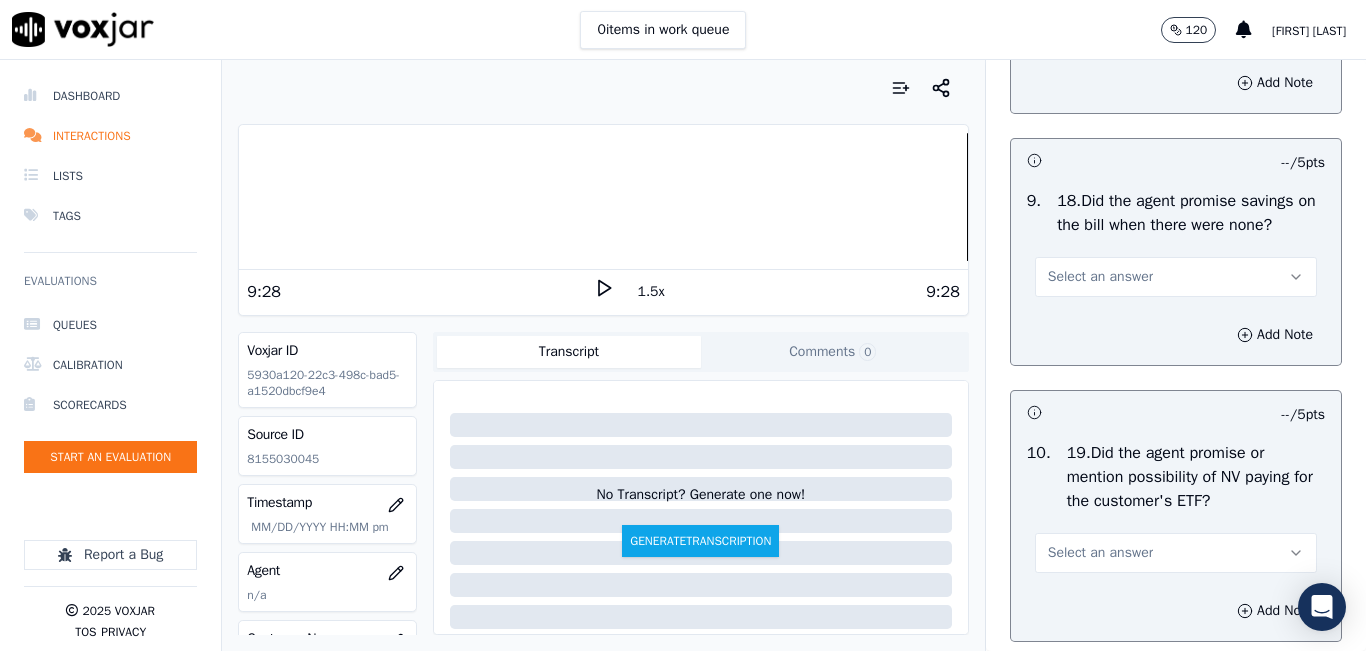 click on "Select an answer" at bounding box center [1176, 277] 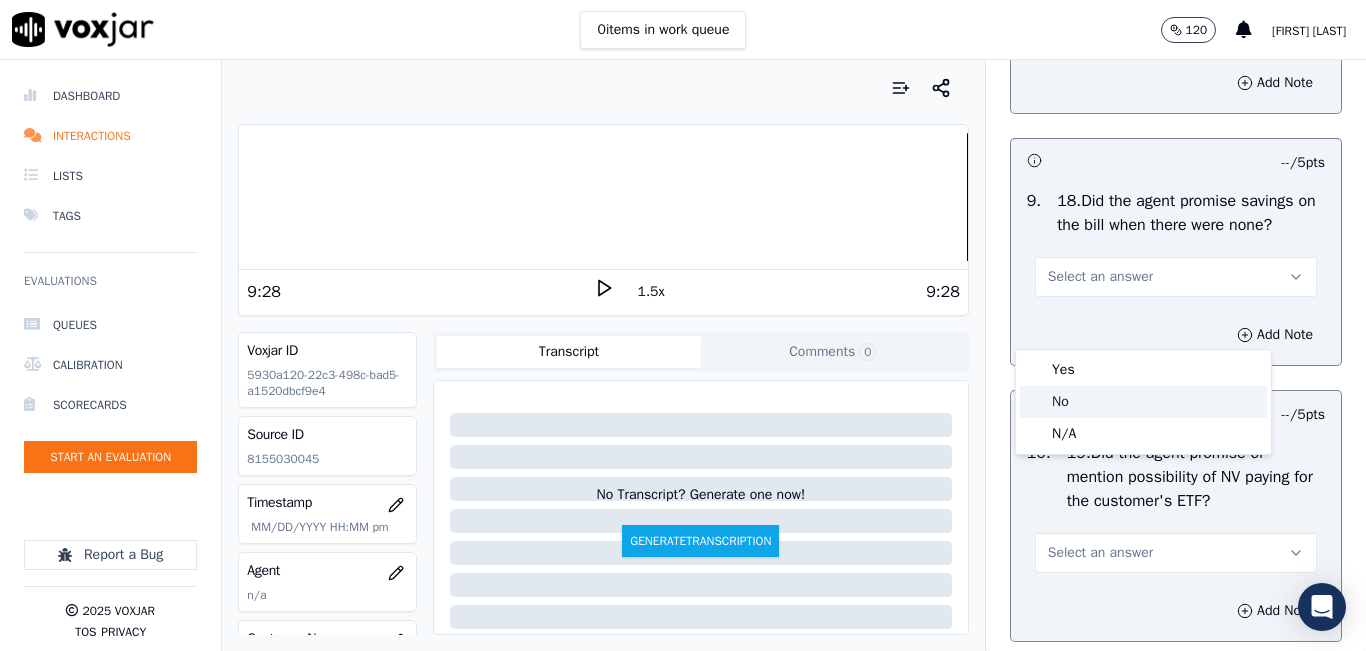 click on "No" 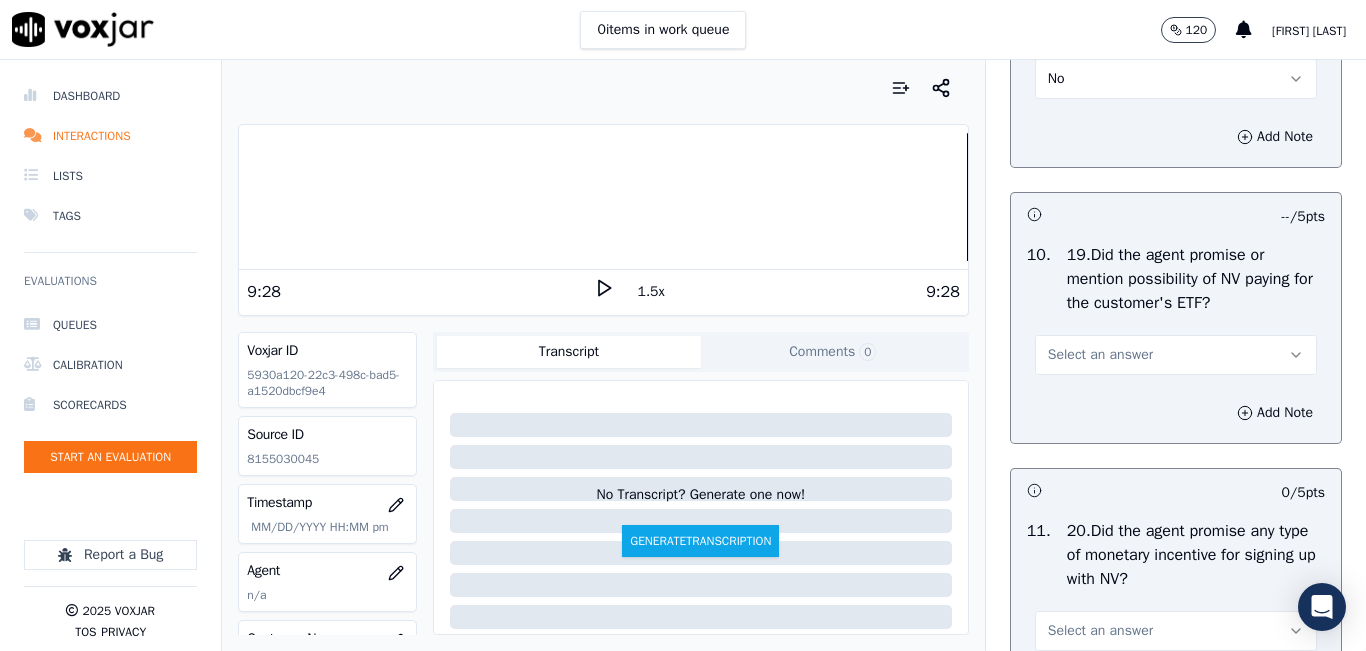 scroll, scrollTop: 5100, scrollLeft: 0, axis: vertical 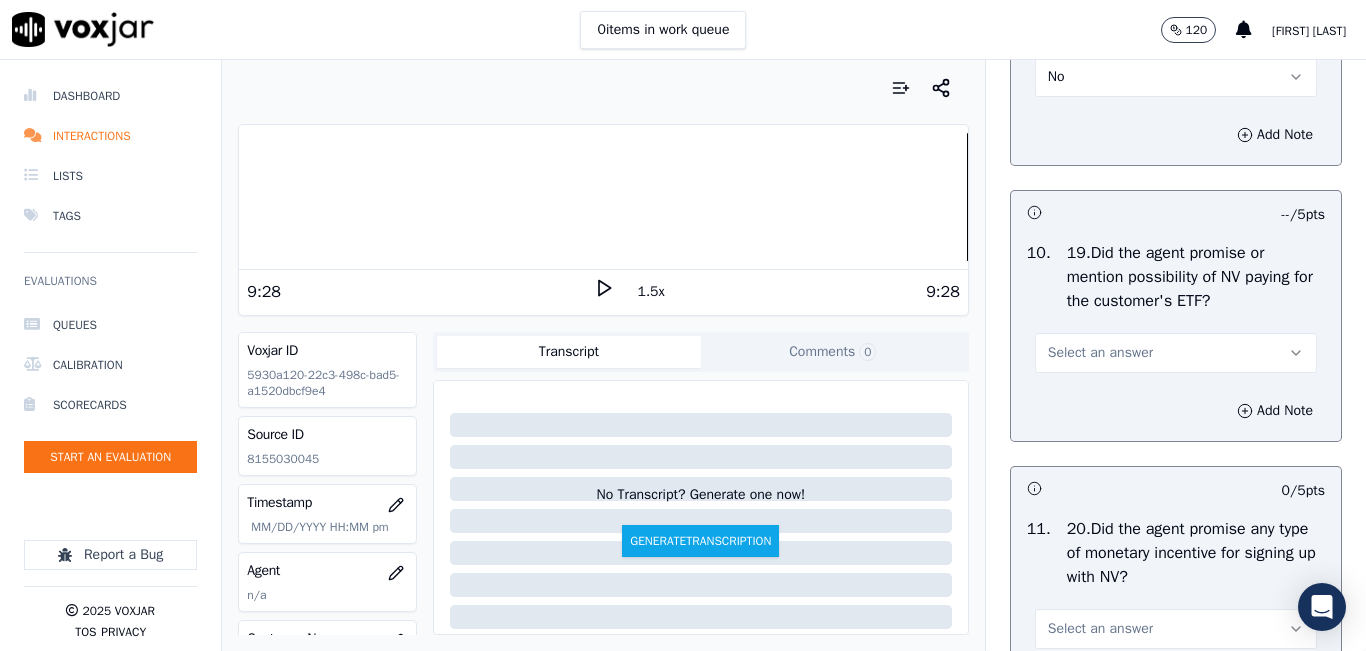 click on "Select an answer" at bounding box center (1176, 353) 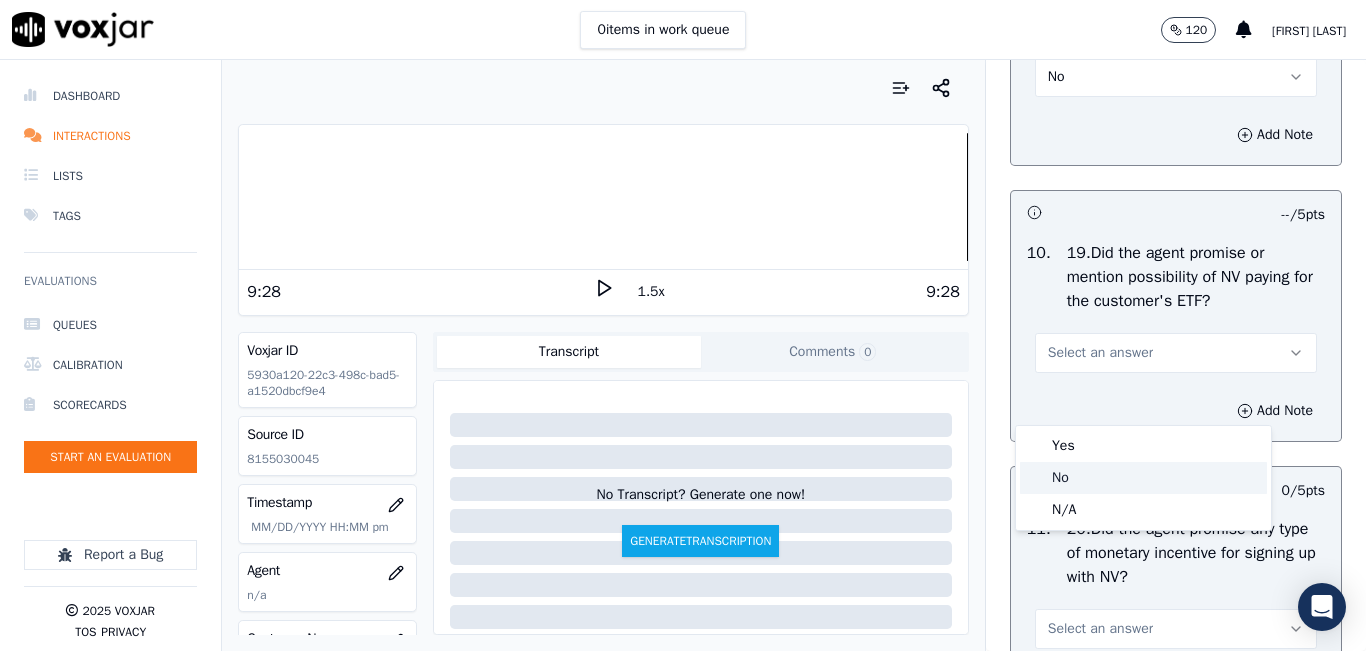 click on "No" 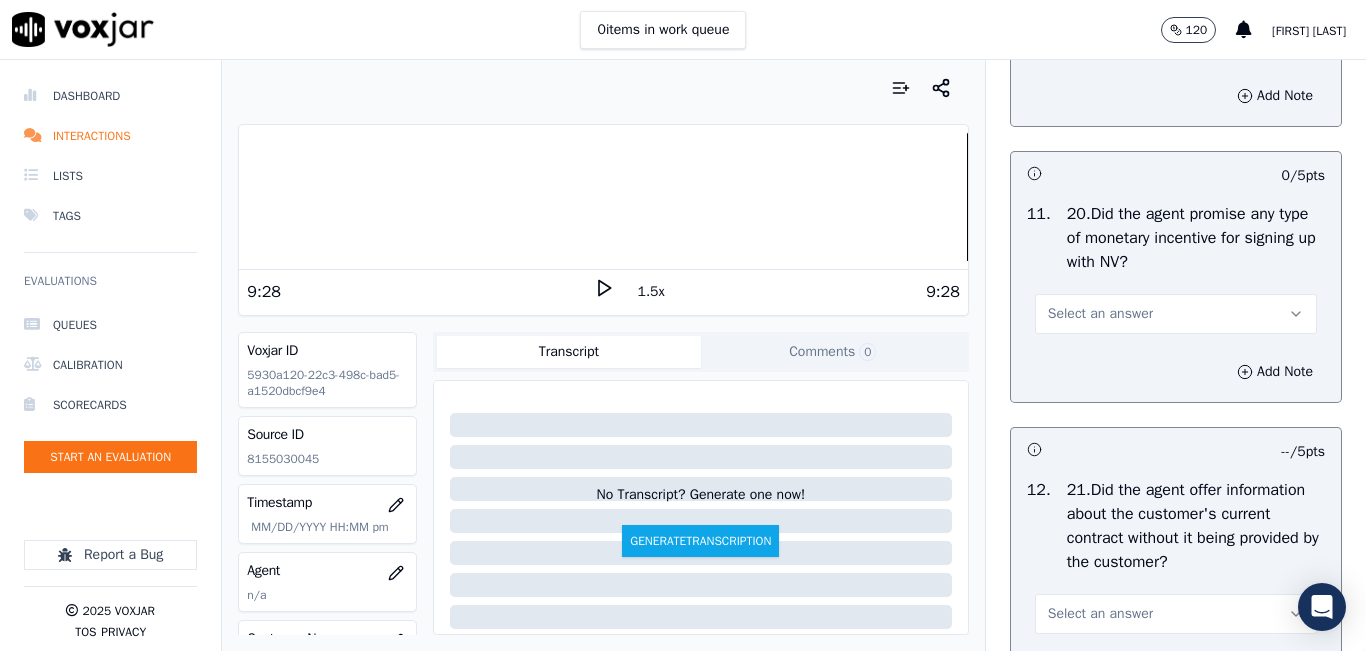 scroll, scrollTop: 5500, scrollLeft: 0, axis: vertical 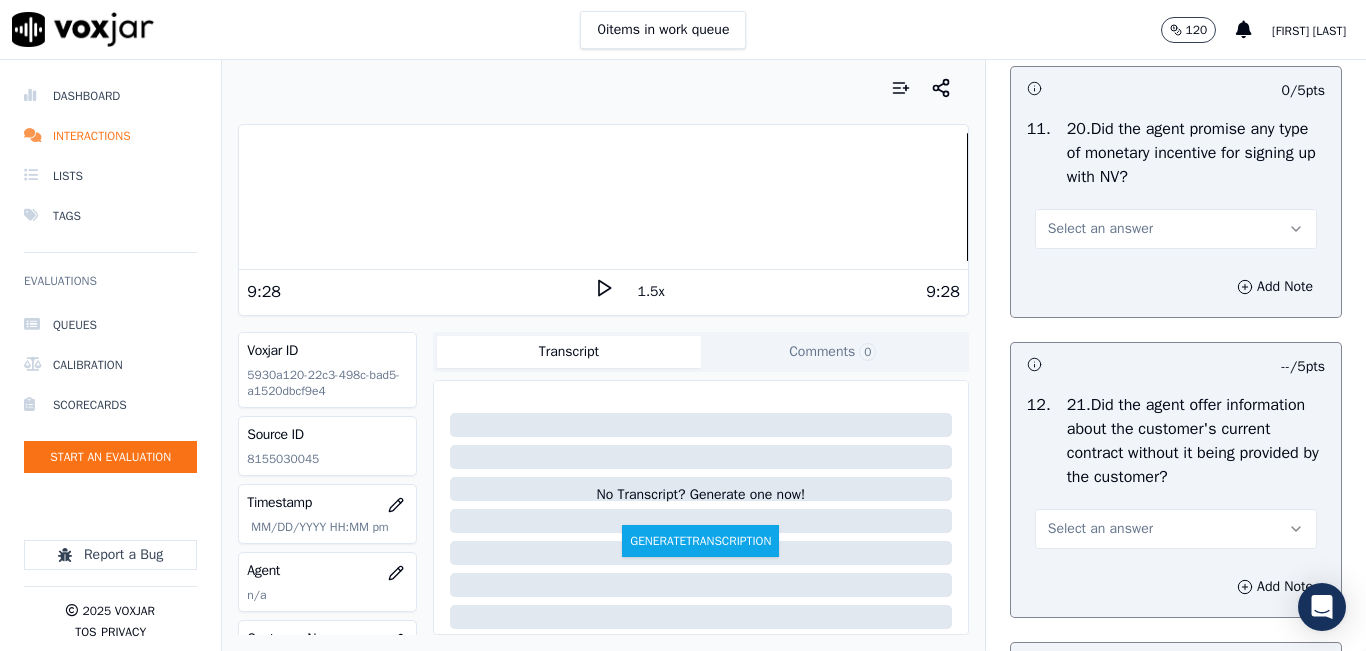 click on "Select an answer" at bounding box center [1176, 229] 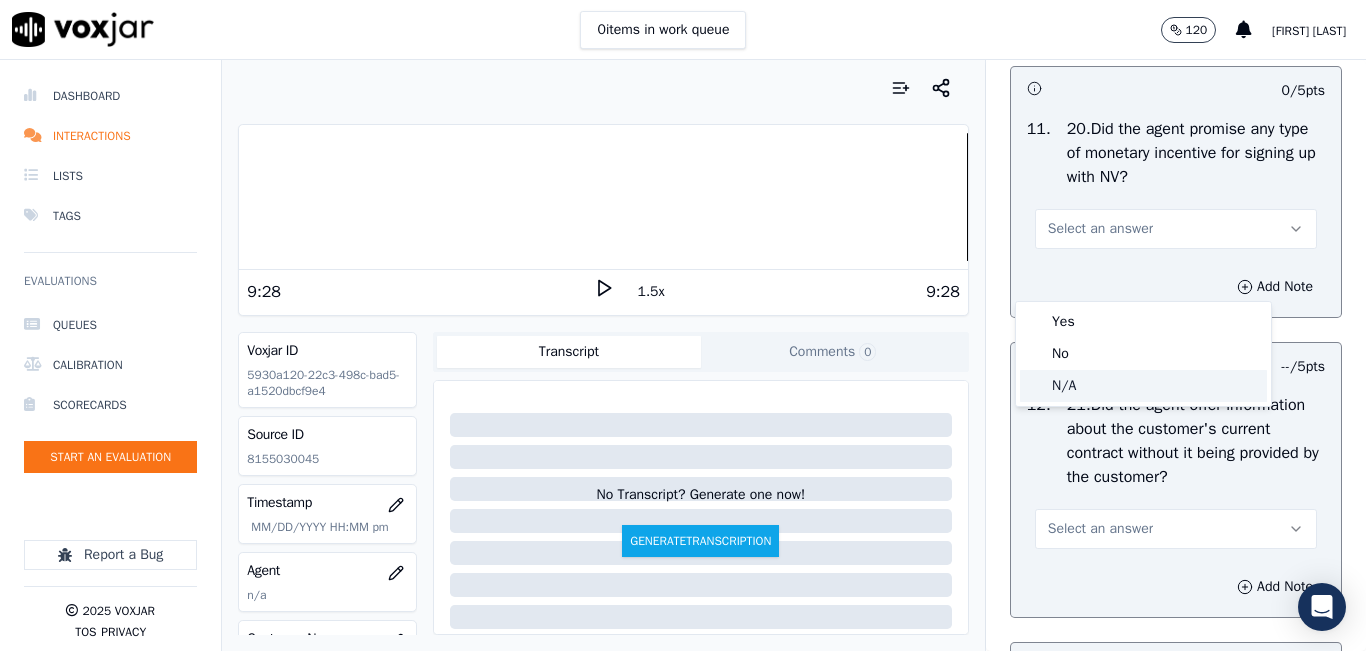 click on "N/A" 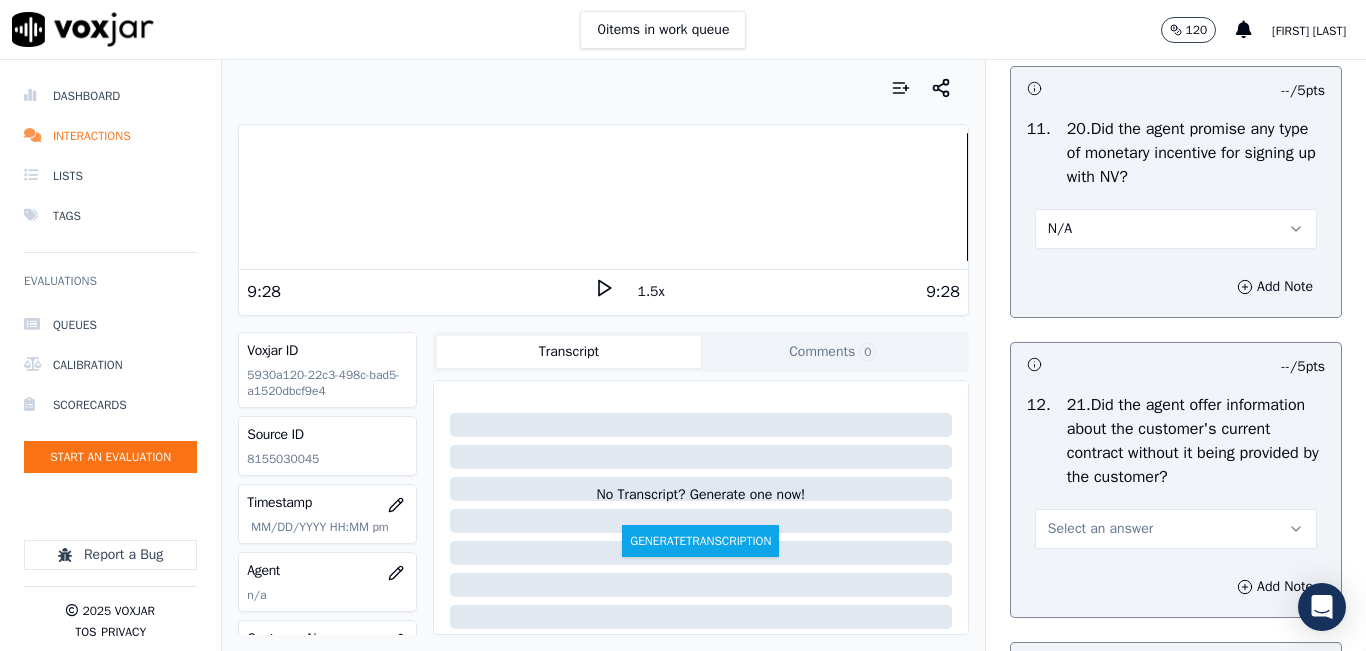 scroll, scrollTop: 5700, scrollLeft: 0, axis: vertical 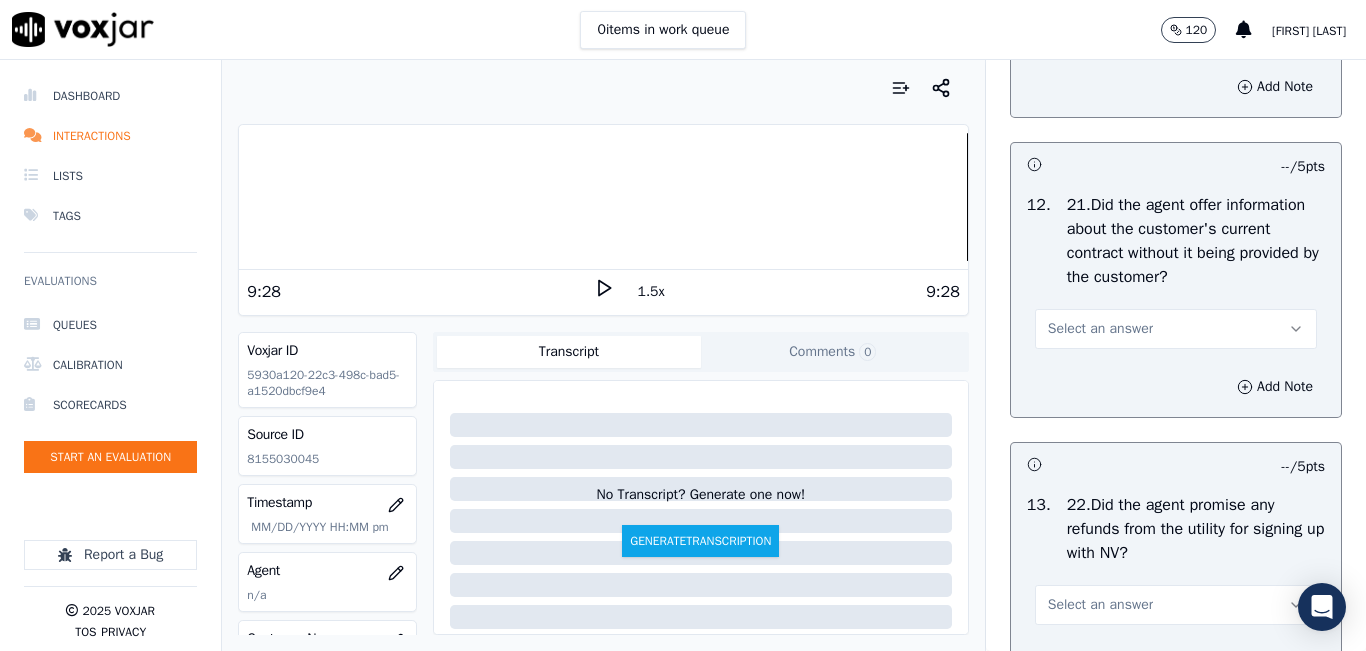 click on "Select an answer" at bounding box center (1100, 329) 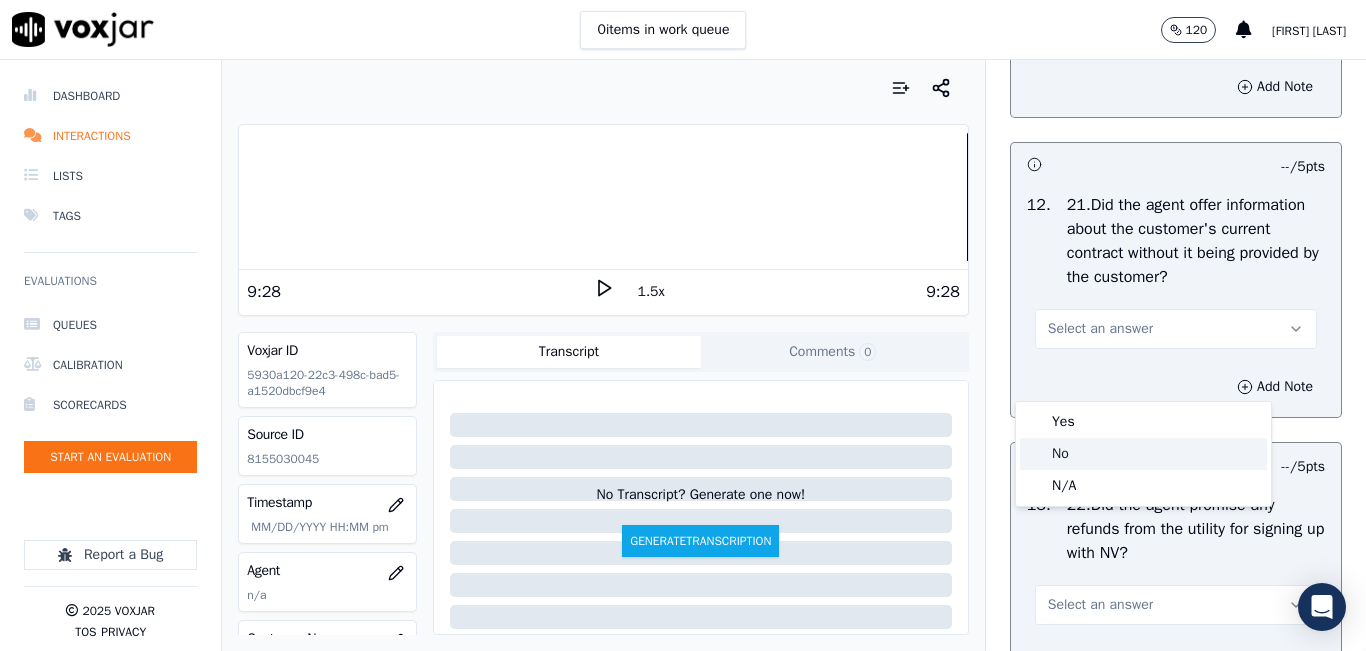 click on "No" 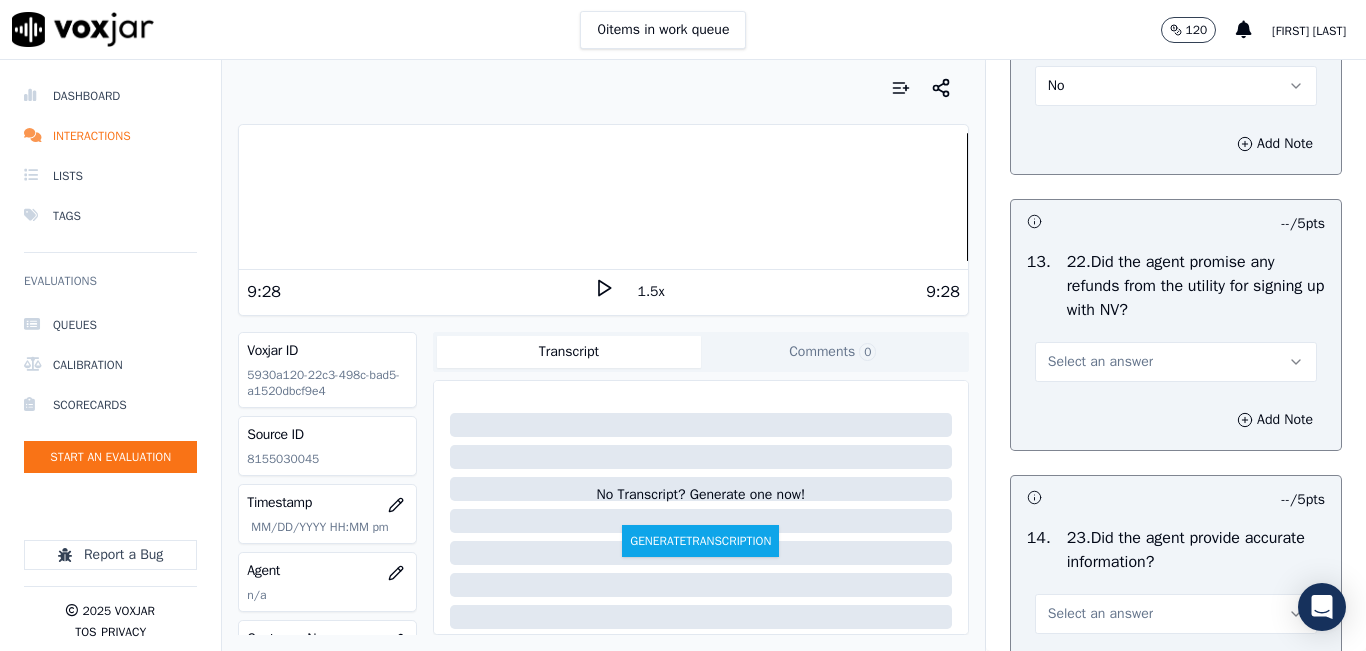 scroll, scrollTop: 6000, scrollLeft: 0, axis: vertical 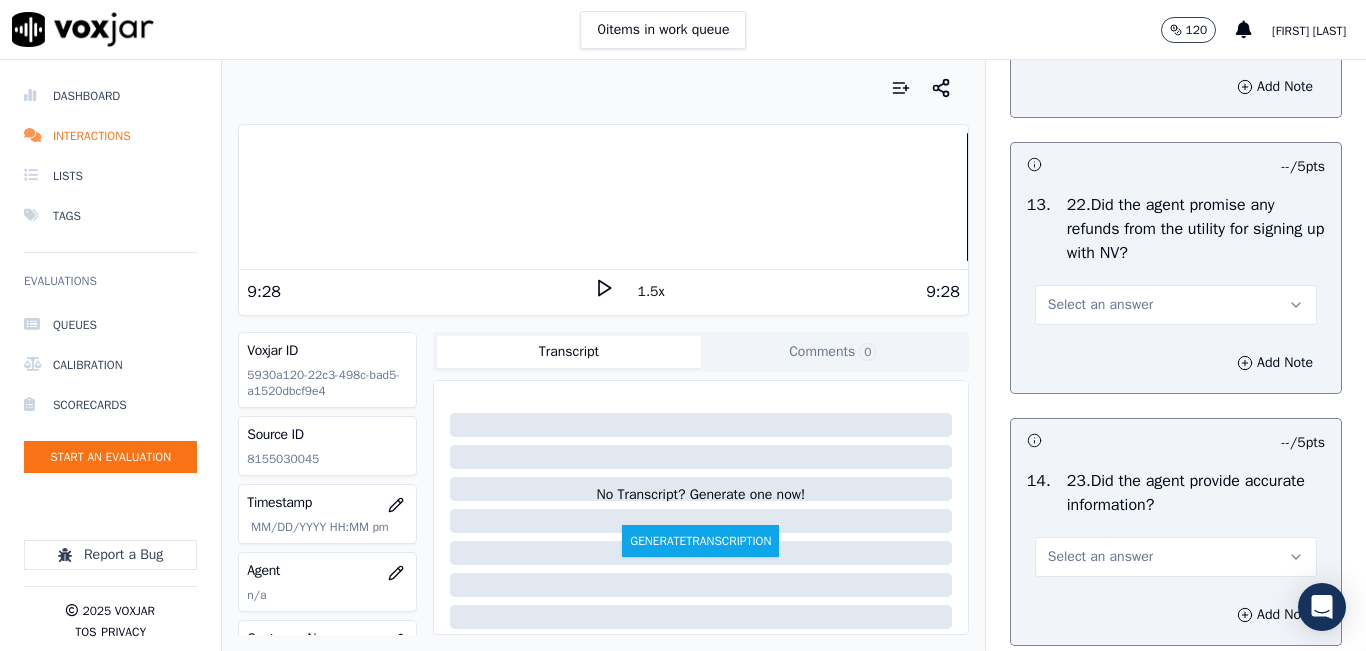 click on "Select an answer" at bounding box center (1176, 305) 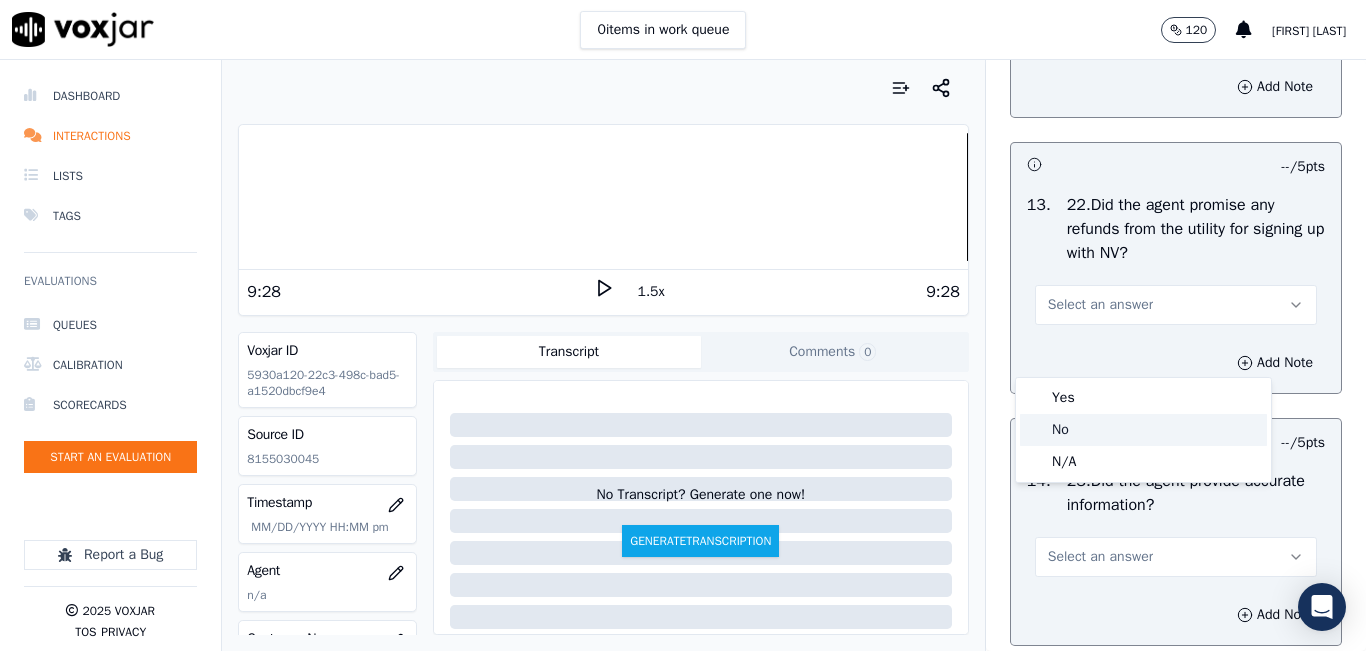 click on "No" 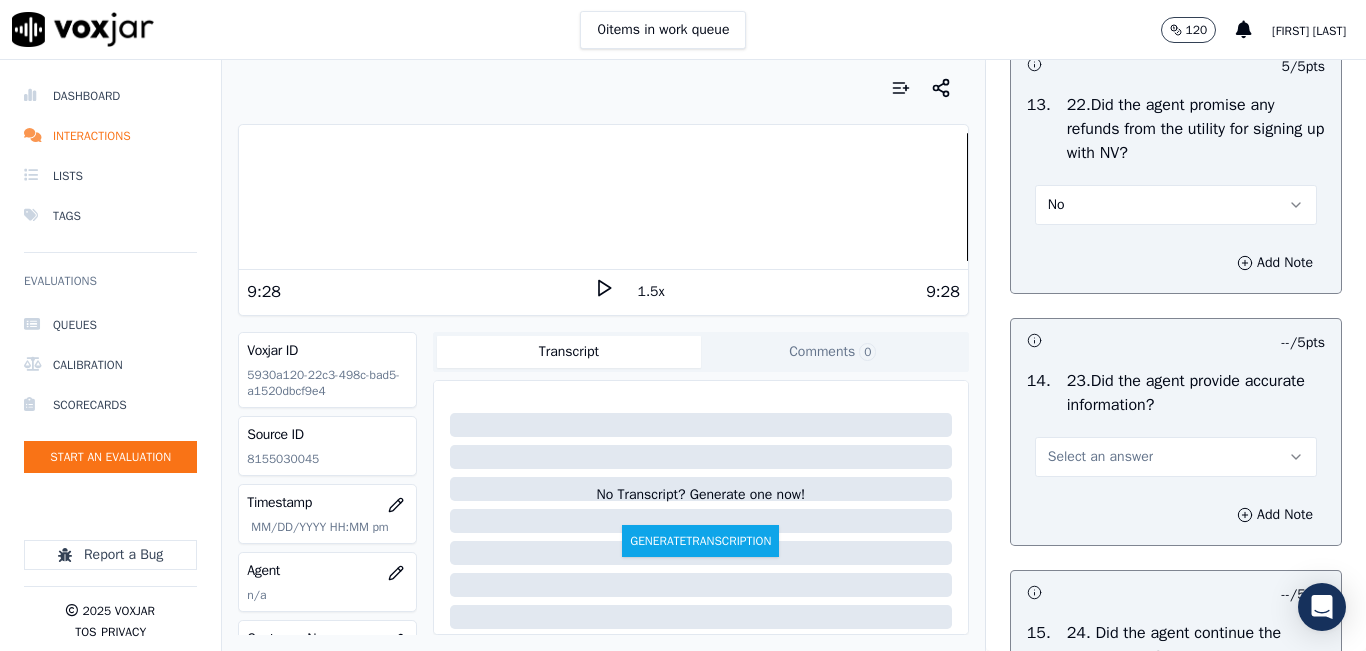 scroll, scrollTop: 6200, scrollLeft: 0, axis: vertical 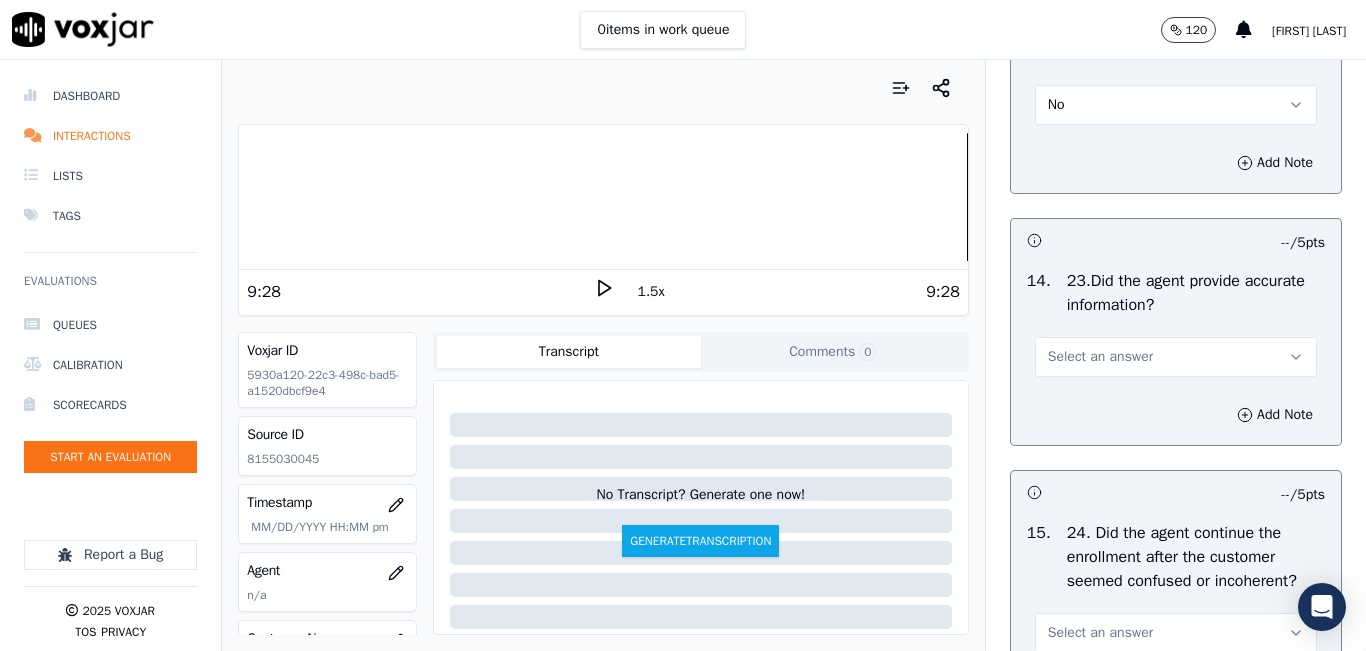 click on "Select an answer" at bounding box center [1100, 357] 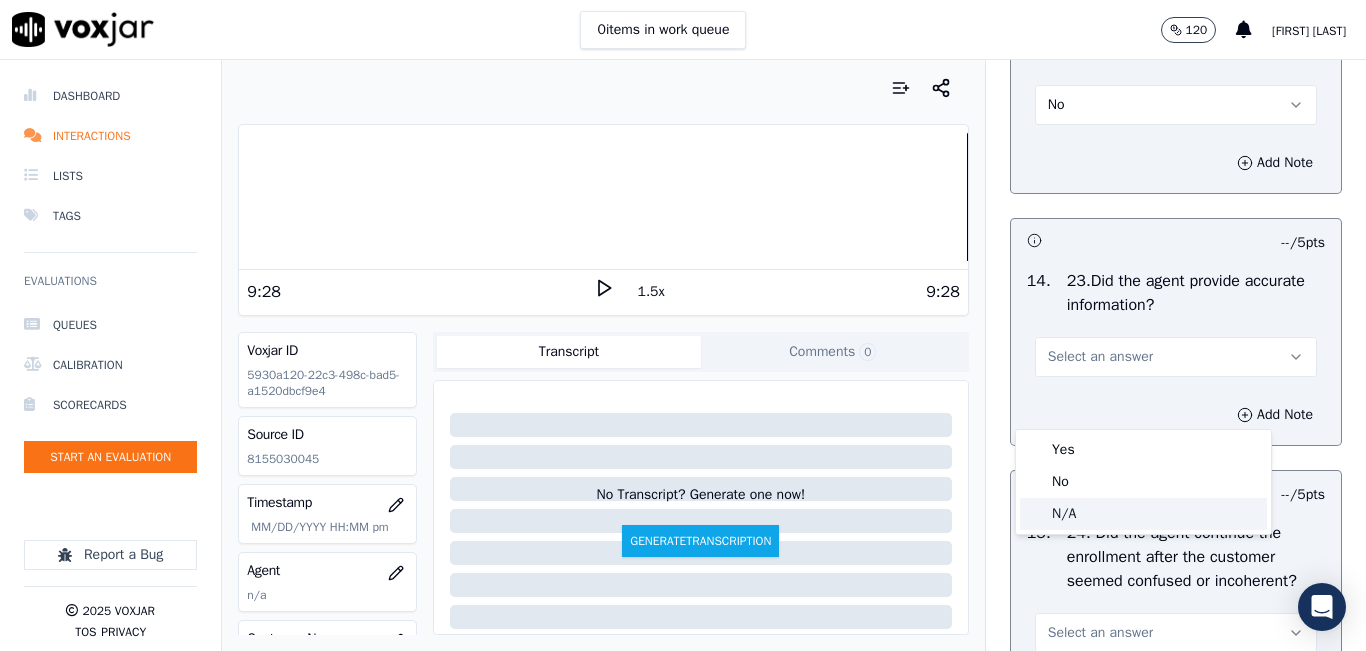 drag, startPoint x: 1071, startPoint y: 504, endPoint x: 1107, endPoint y: 450, distance: 64.899925 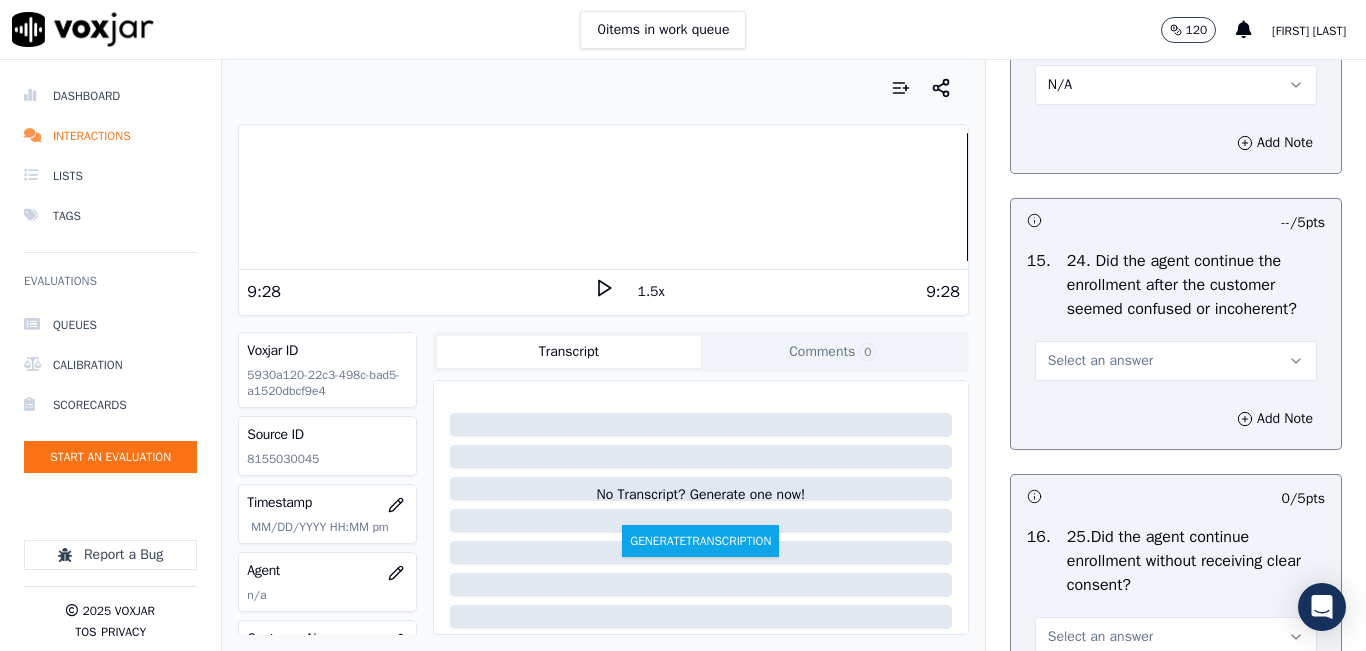 scroll, scrollTop: 6500, scrollLeft: 0, axis: vertical 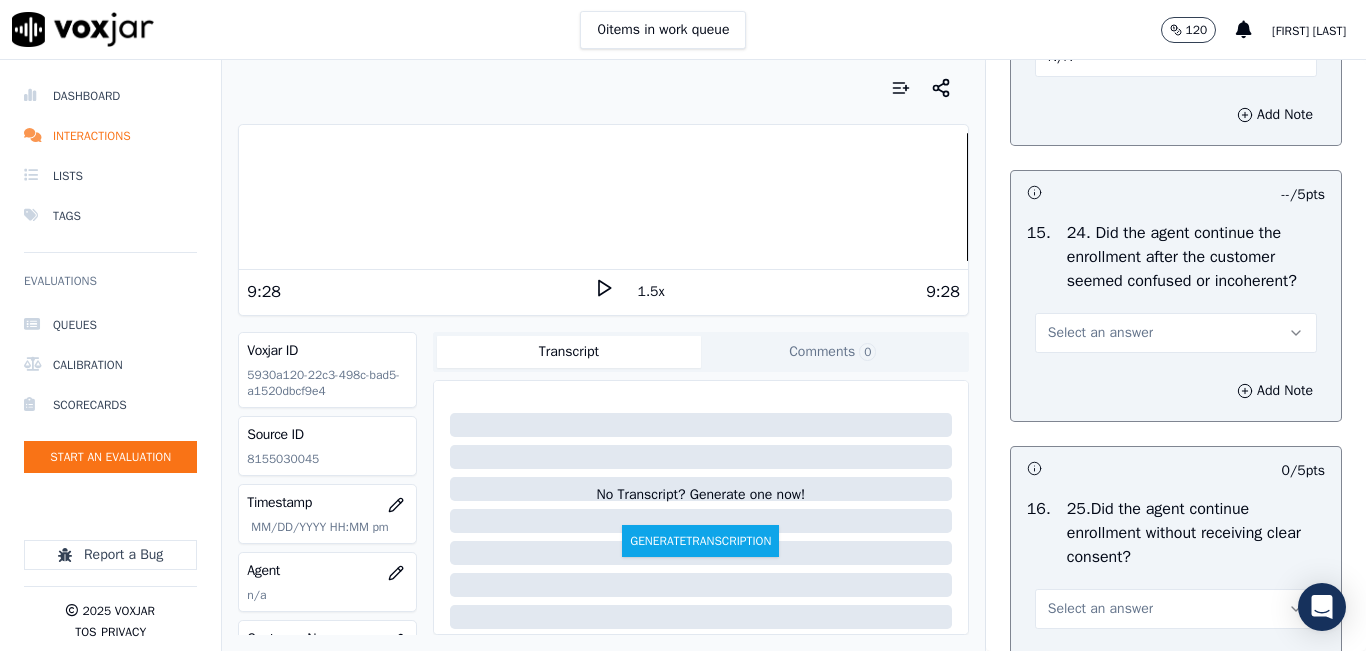 click on "Select an answer" at bounding box center [1176, 333] 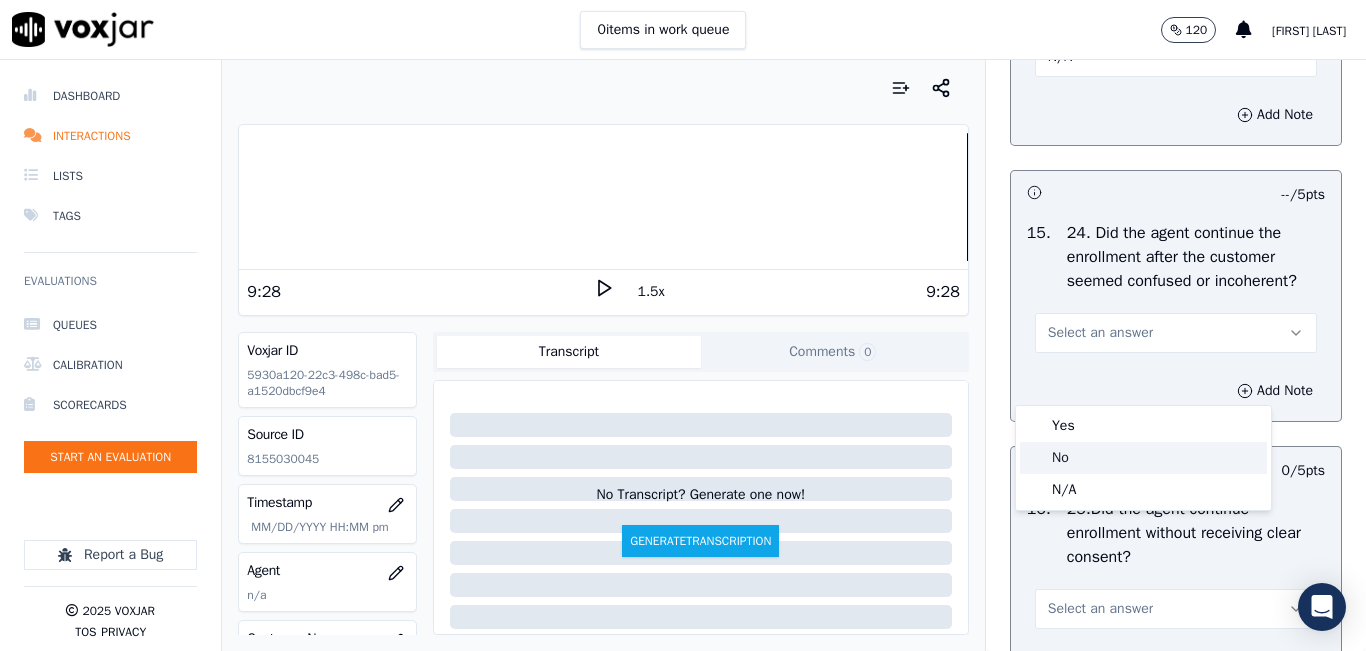 click on "No" 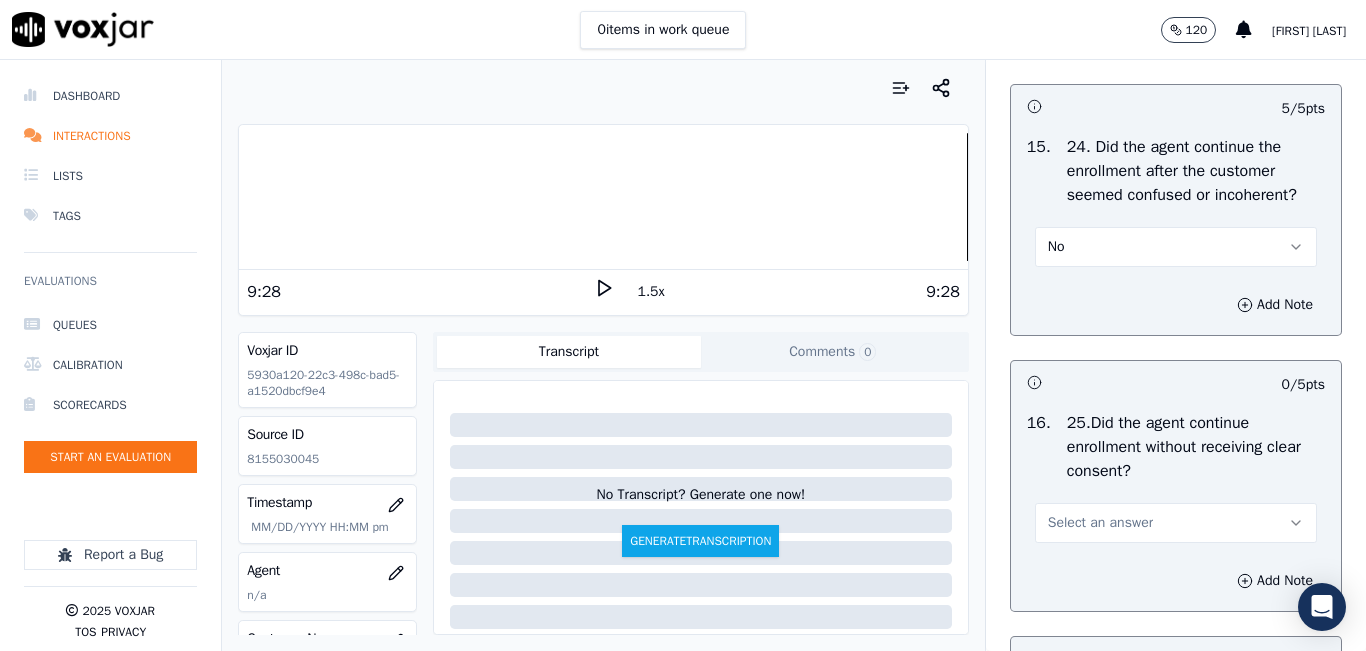 scroll, scrollTop: 6700, scrollLeft: 0, axis: vertical 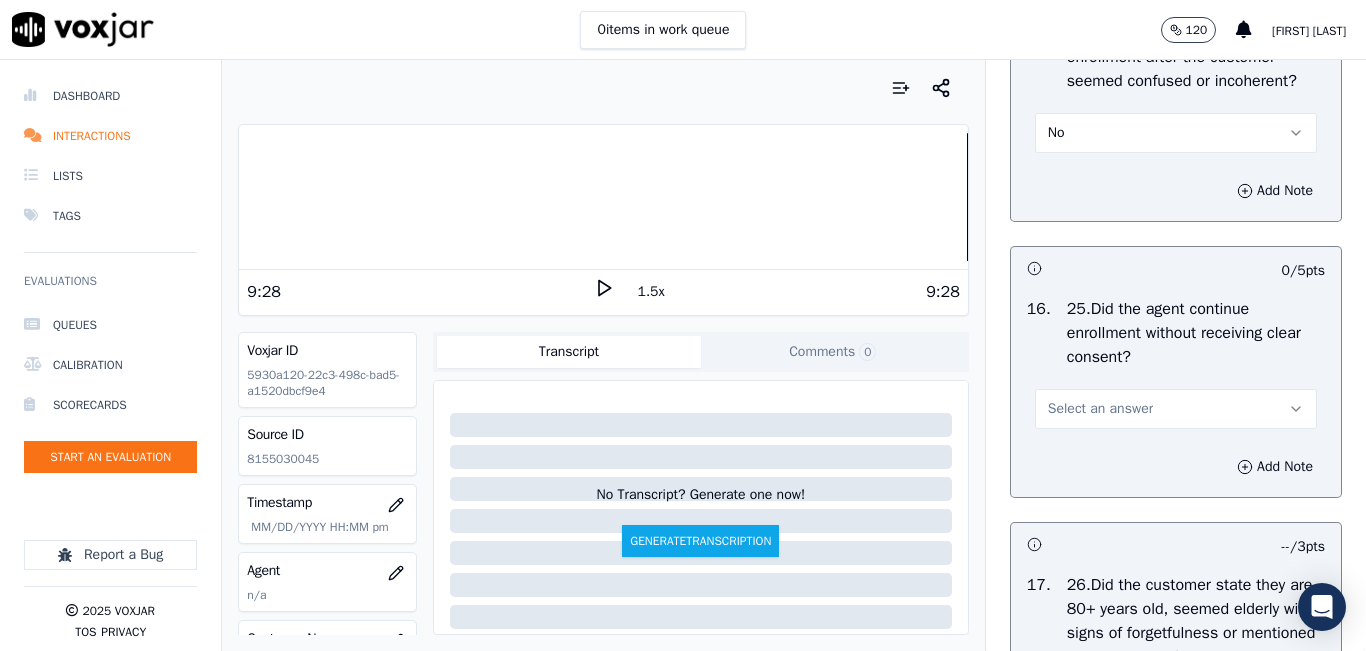 drag, startPoint x: 1130, startPoint y: 451, endPoint x: 1116, endPoint y: 468, distance: 22.022715 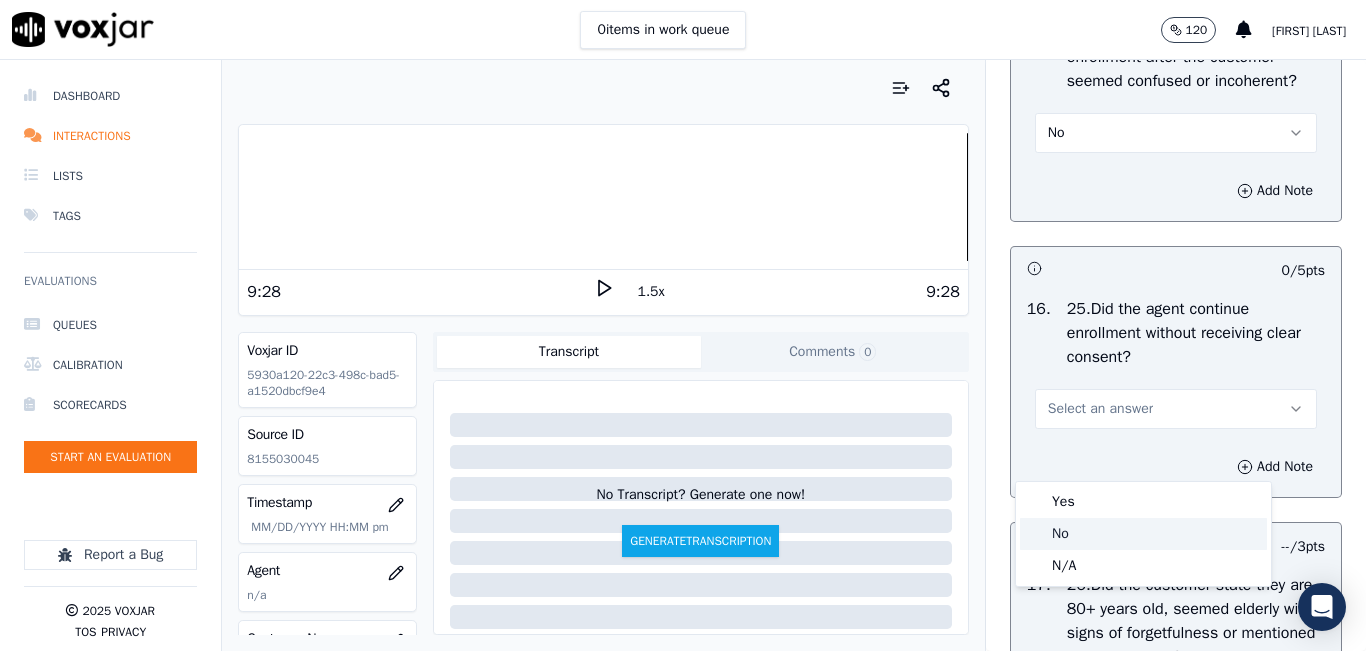 drag, startPoint x: 1085, startPoint y: 528, endPoint x: 1106, endPoint y: 498, distance: 36.619667 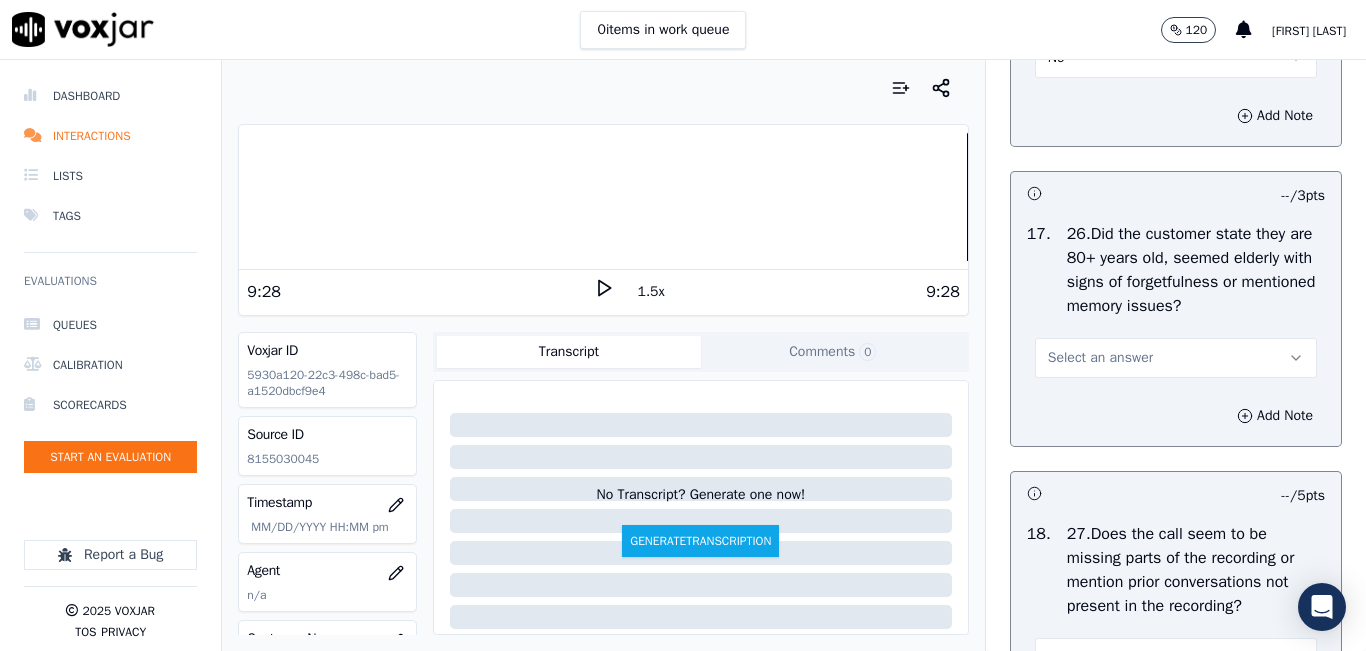 scroll, scrollTop: 7100, scrollLeft: 0, axis: vertical 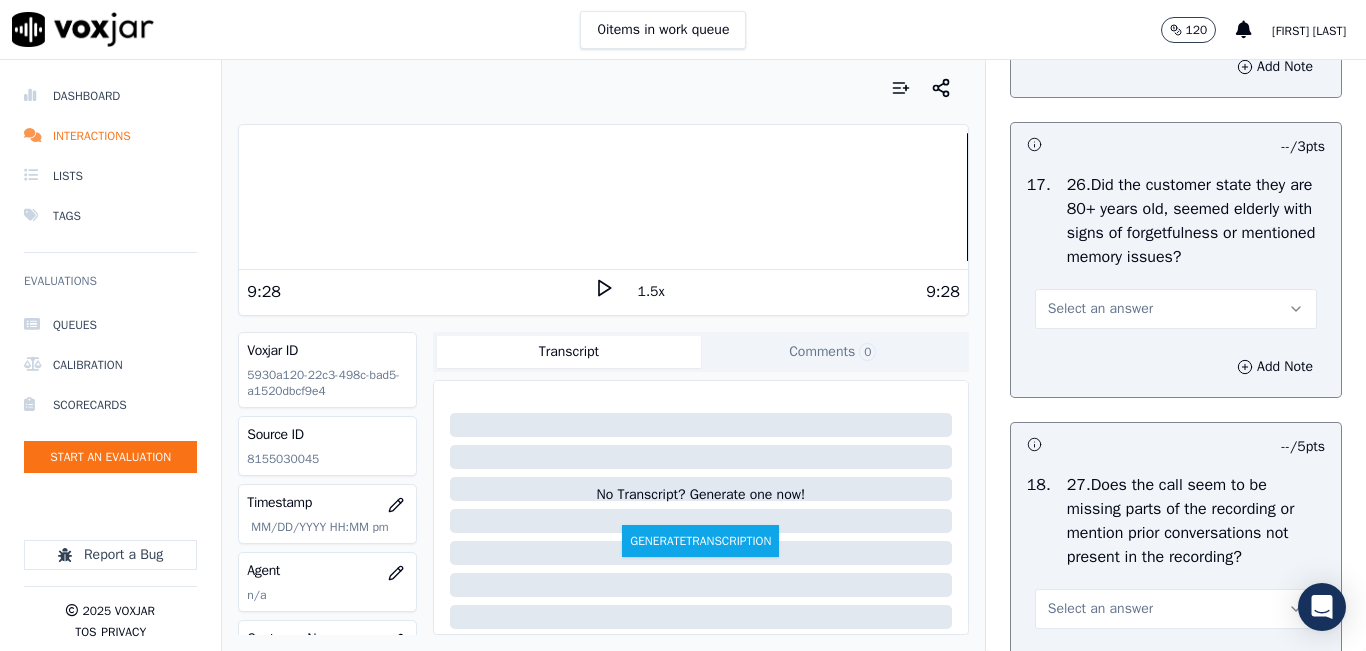 click on "Select an answer" at bounding box center (1176, 309) 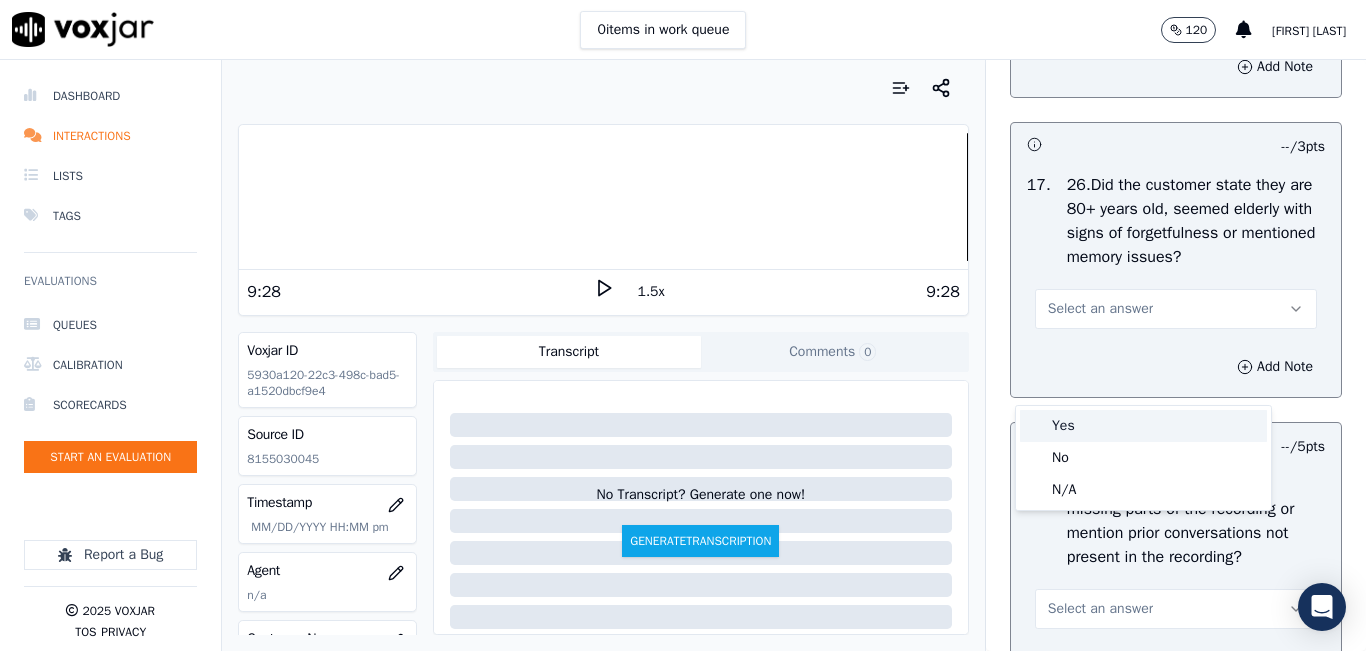 click on "Yes" at bounding box center [1143, 426] 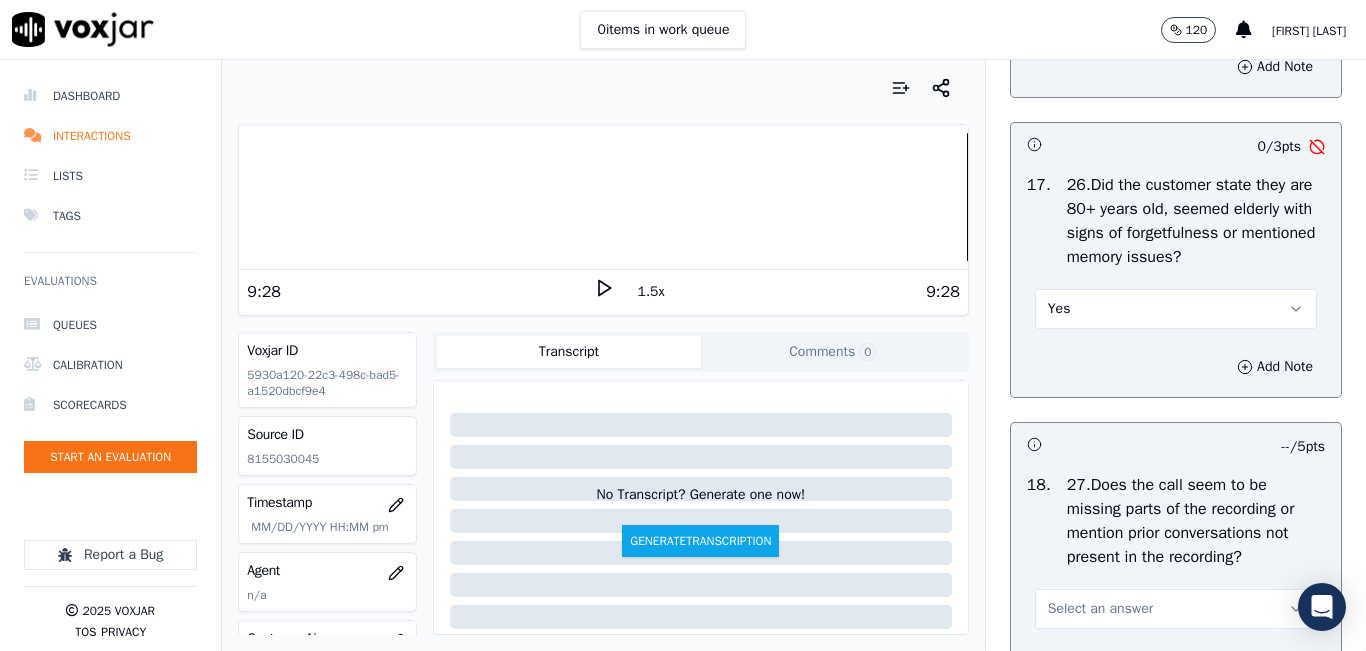 click on "Yes" at bounding box center (1176, 309) 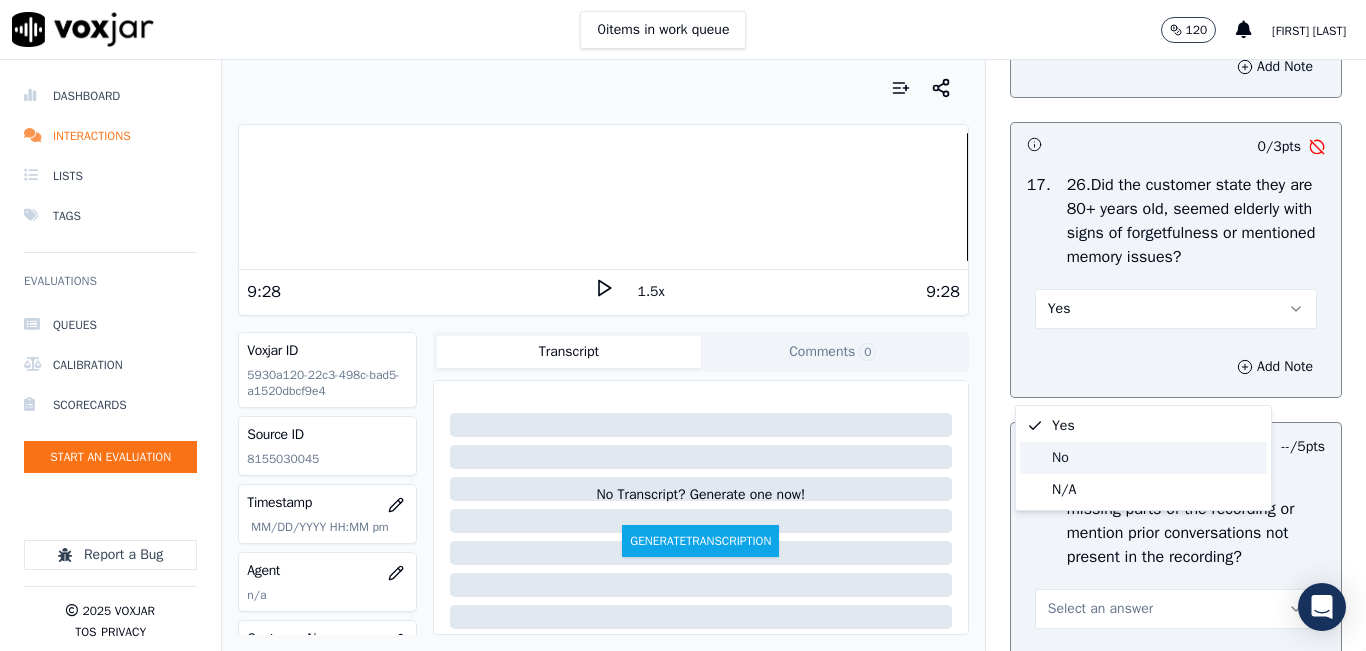 click on "No" 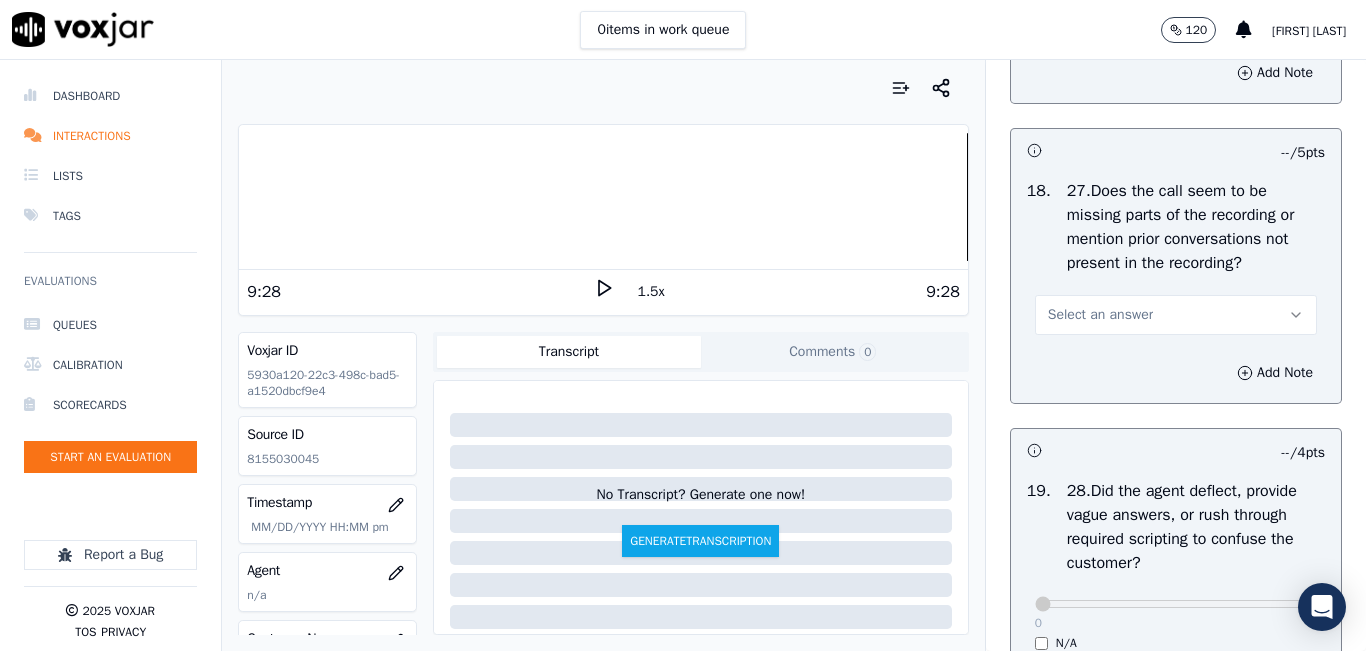 scroll, scrollTop: 7400, scrollLeft: 0, axis: vertical 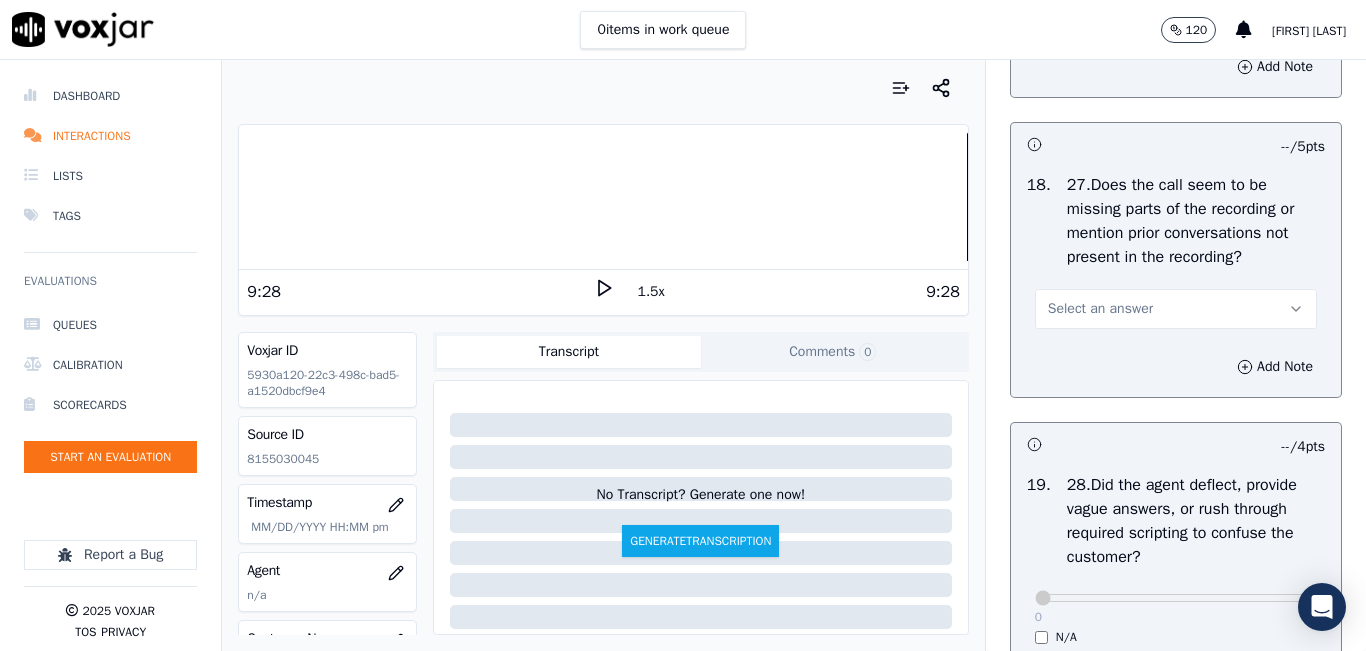 click on "Select an answer" at bounding box center [1176, 309] 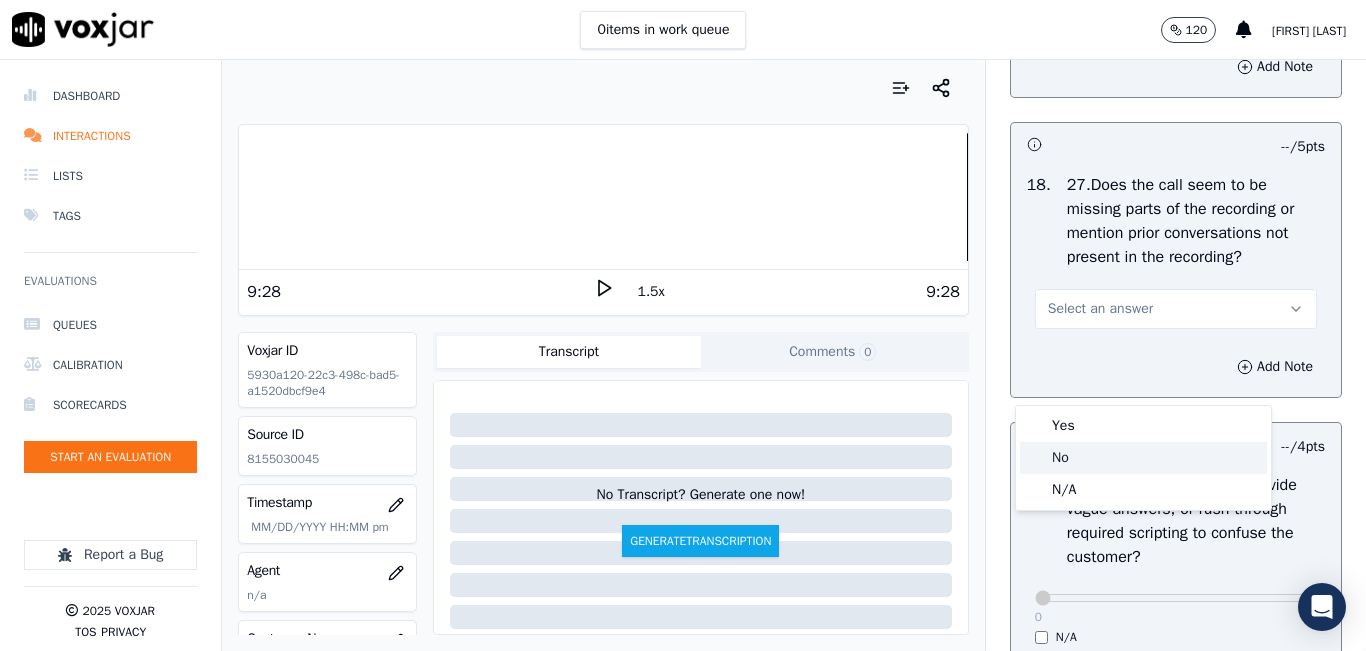click on "No" 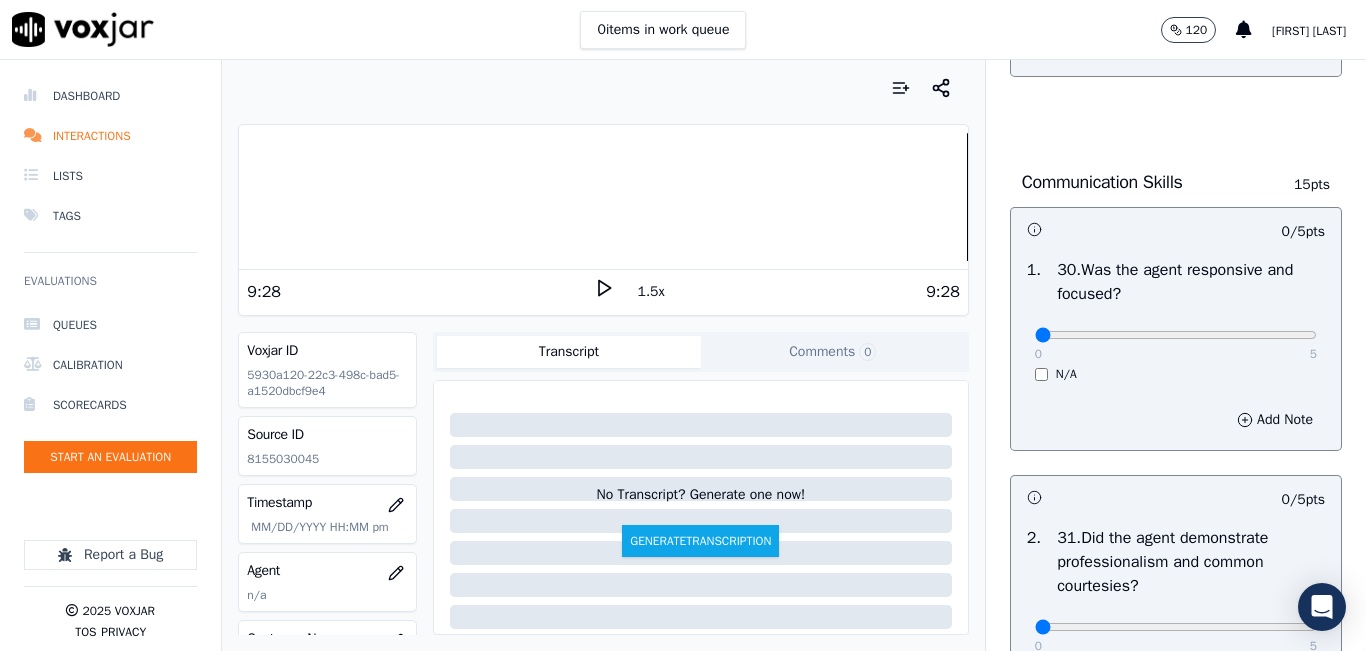 scroll, scrollTop: 8400, scrollLeft: 0, axis: vertical 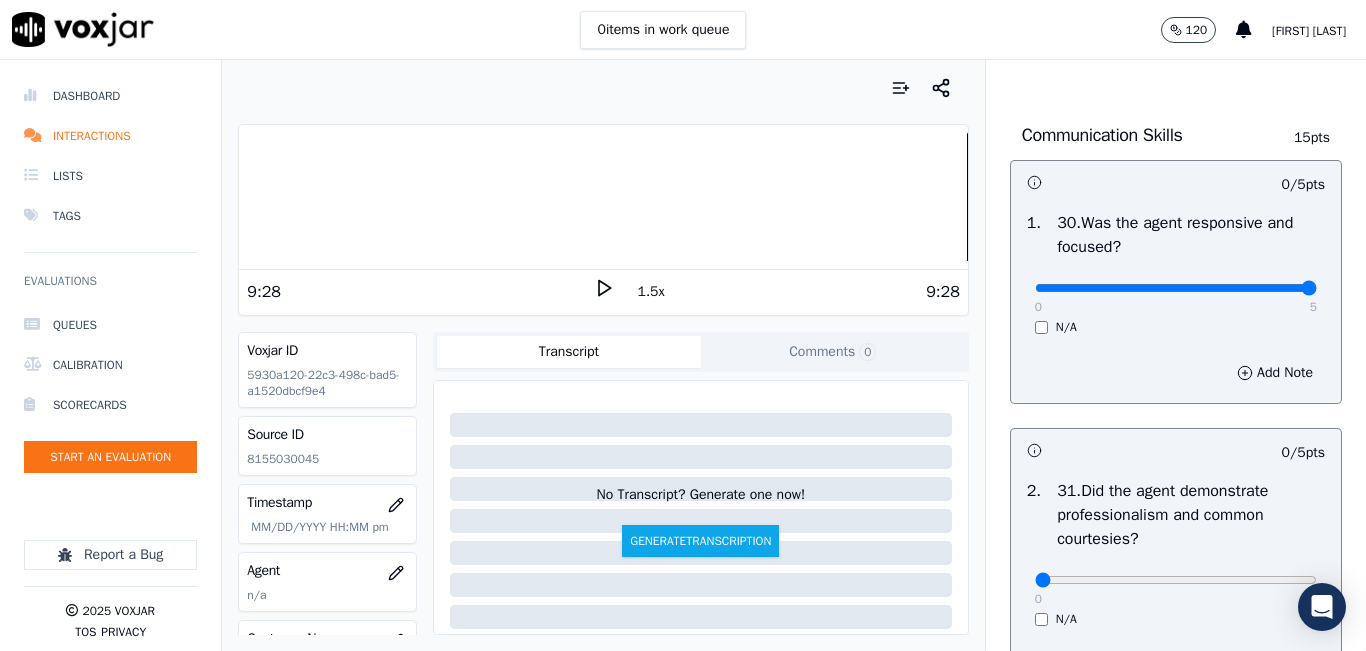 type on "5" 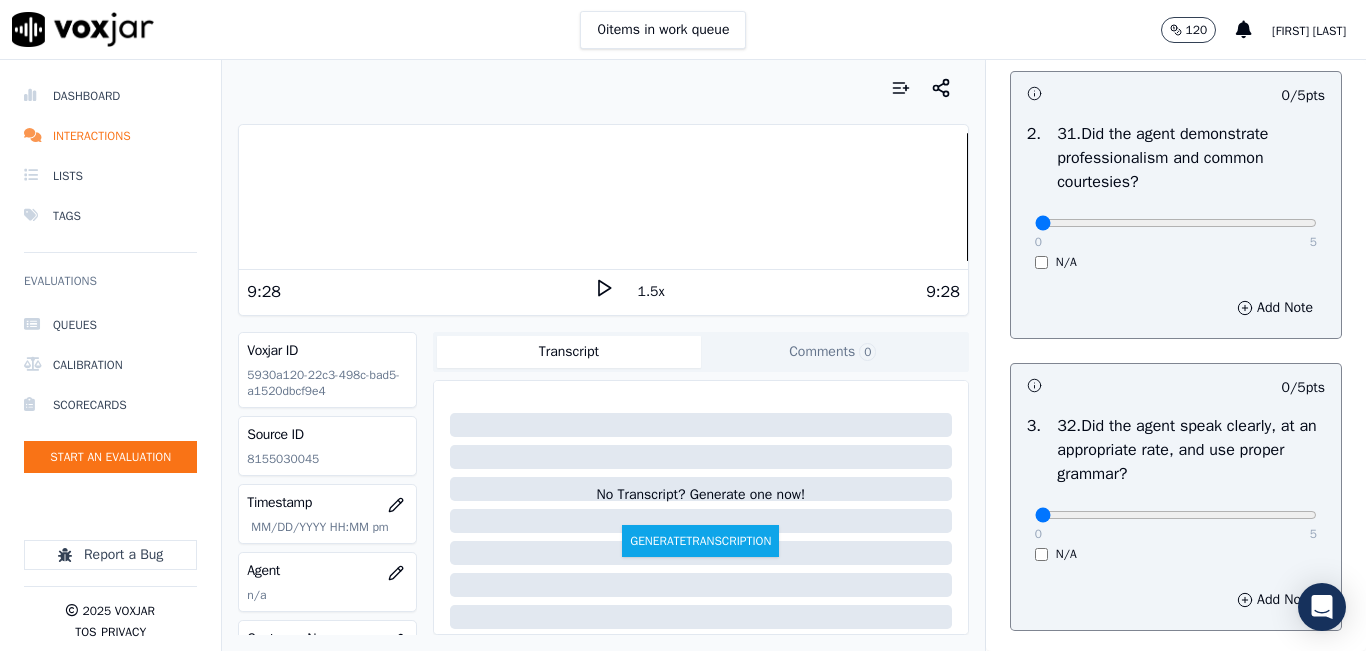 scroll, scrollTop: 8800, scrollLeft: 0, axis: vertical 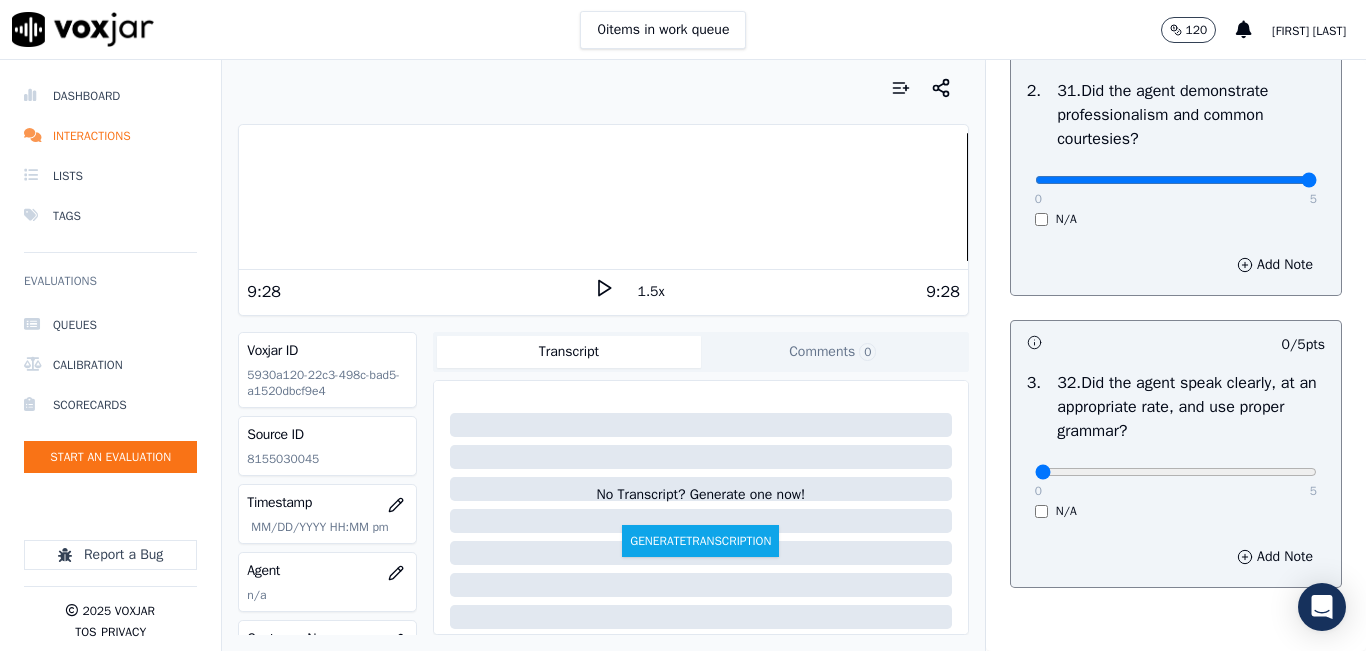 type on "5" 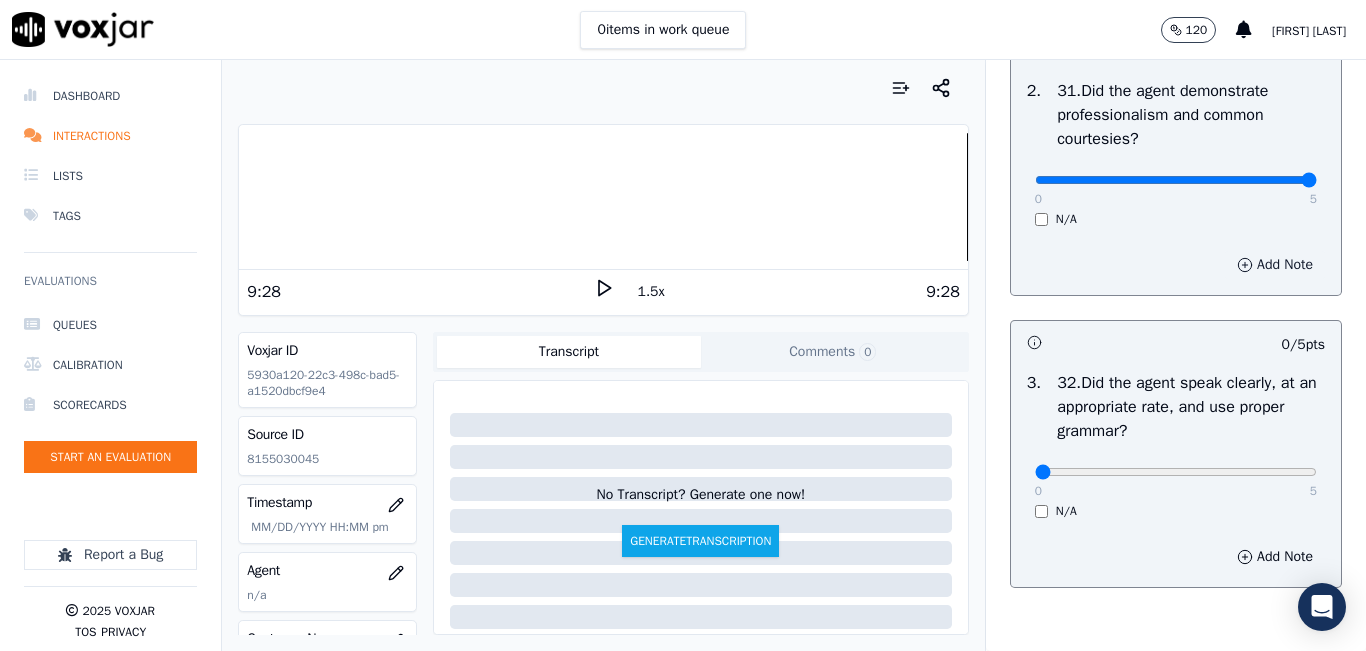 scroll, scrollTop: 8974, scrollLeft: 0, axis: vertical 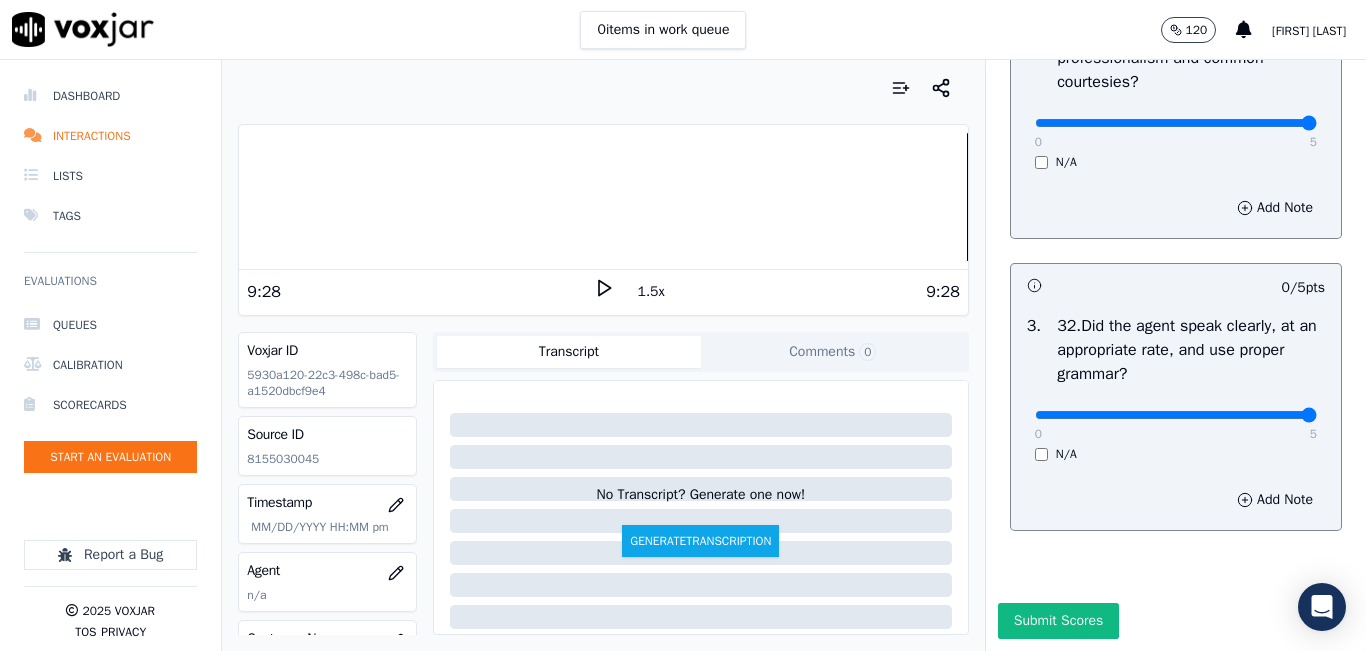 type on "5" 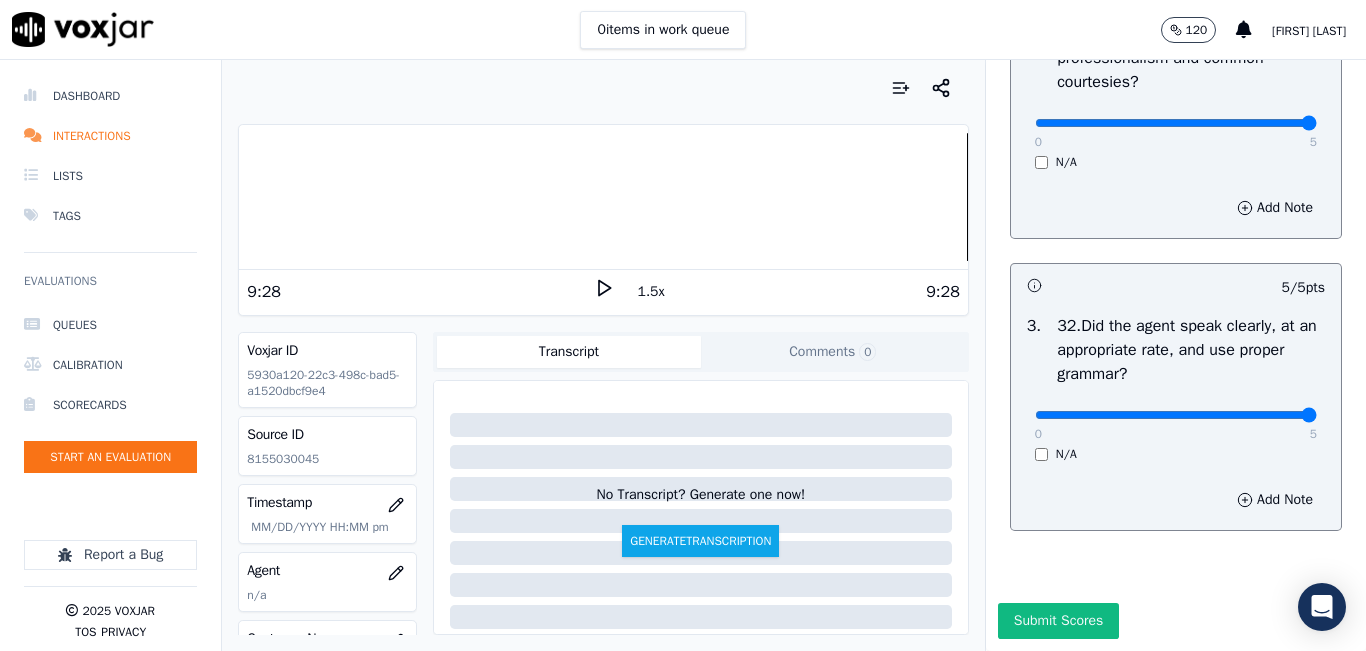 drag, startPoint x: 1073, startPoint y: 580, endPoint x: 1088, endPoint y: 548, distance: 35.341194 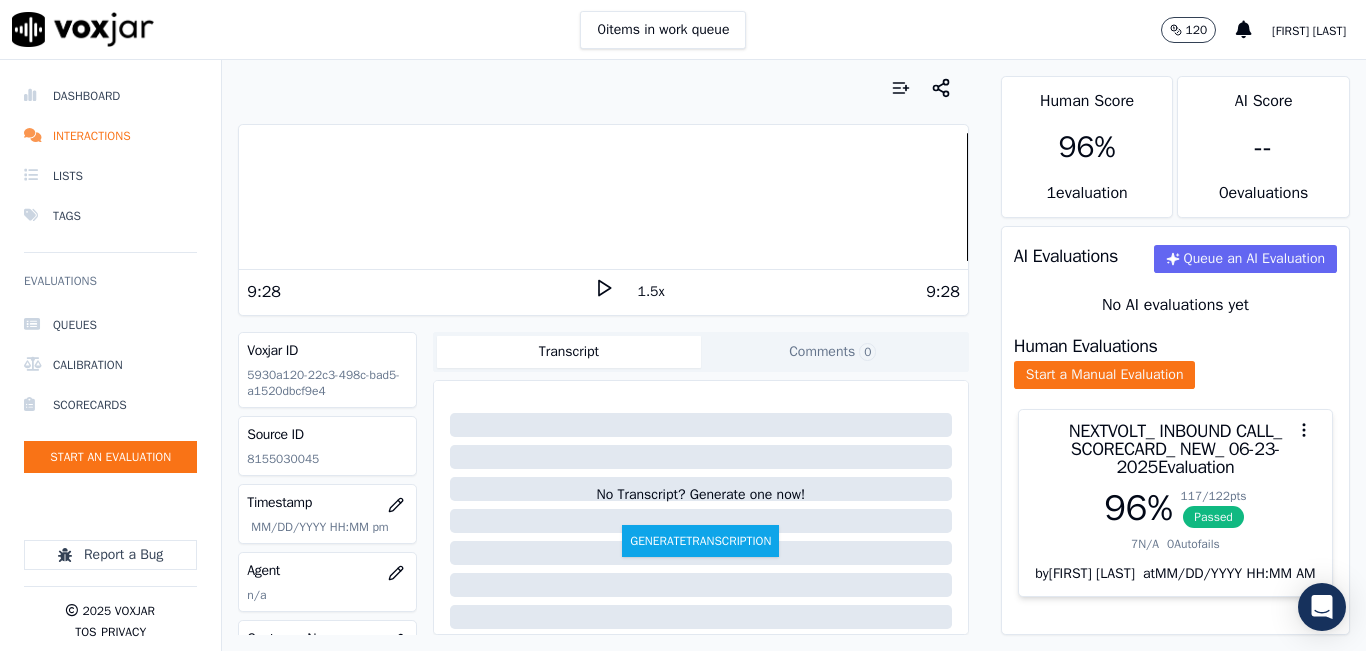 scroll, scrollTop: 100, scrollLeft: 0, axis: vertical 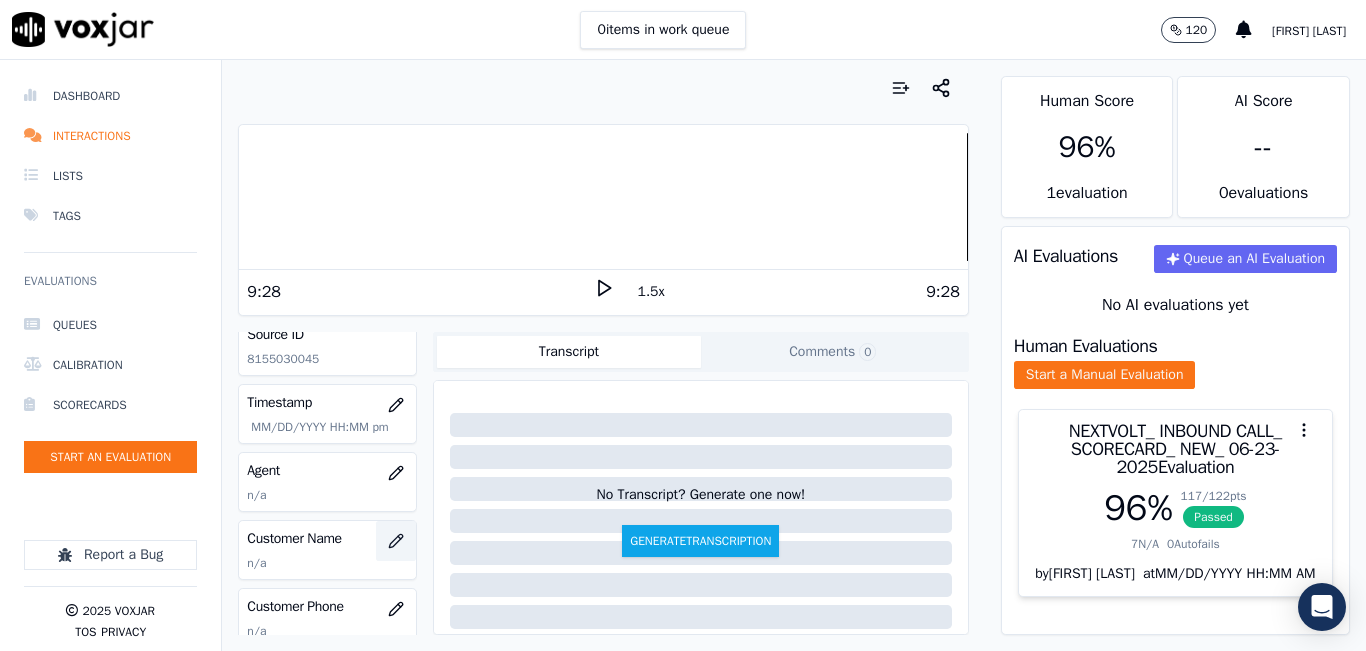 click 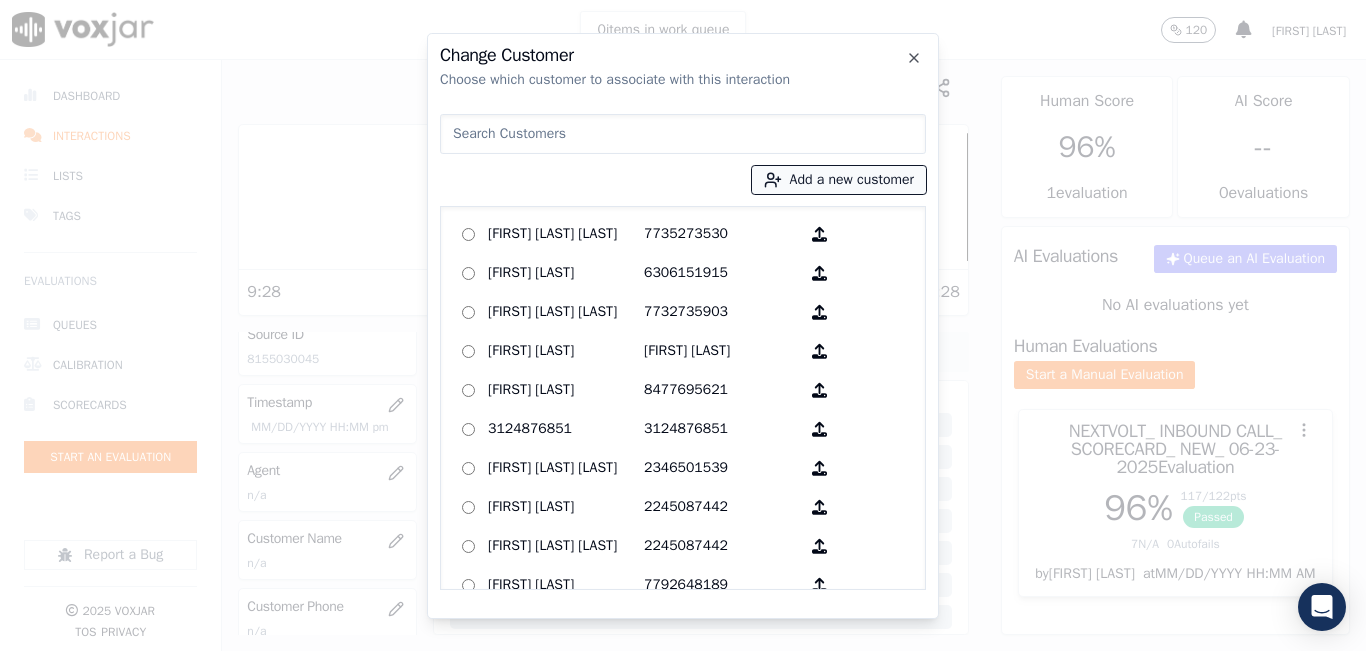 click on "Add a new customer" at bounding box center [839, 180] 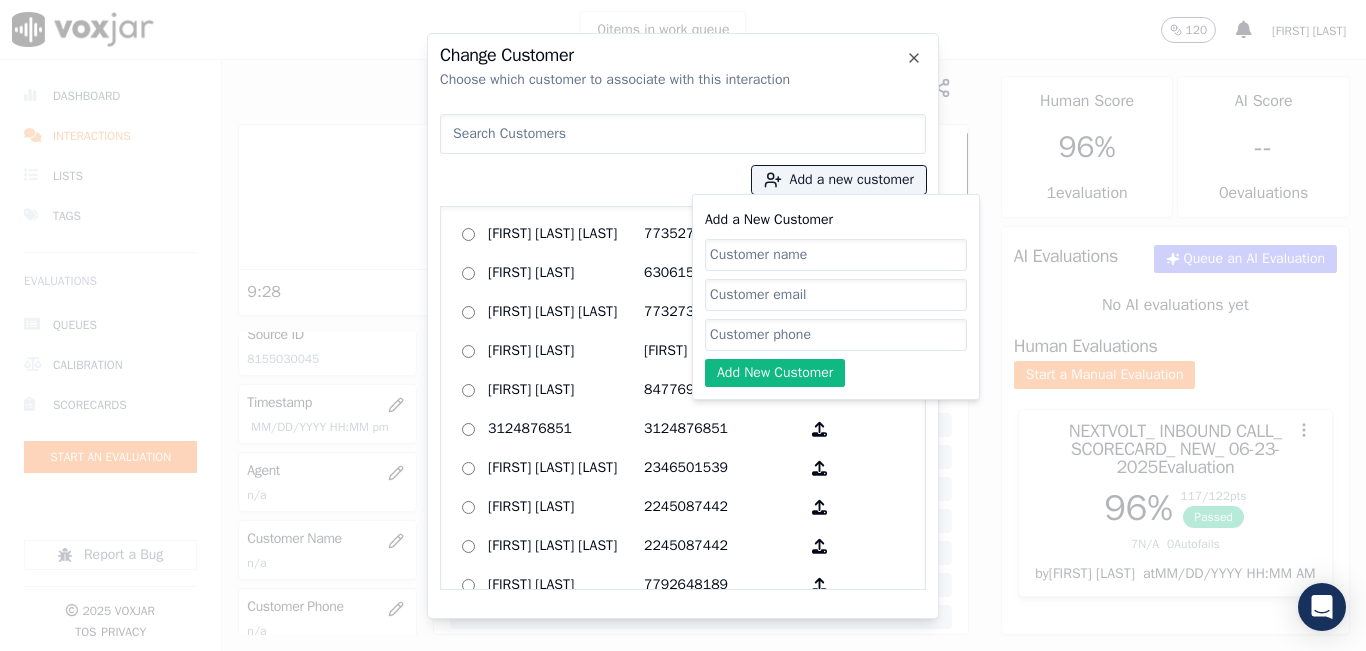 click on "Add a New Customer" 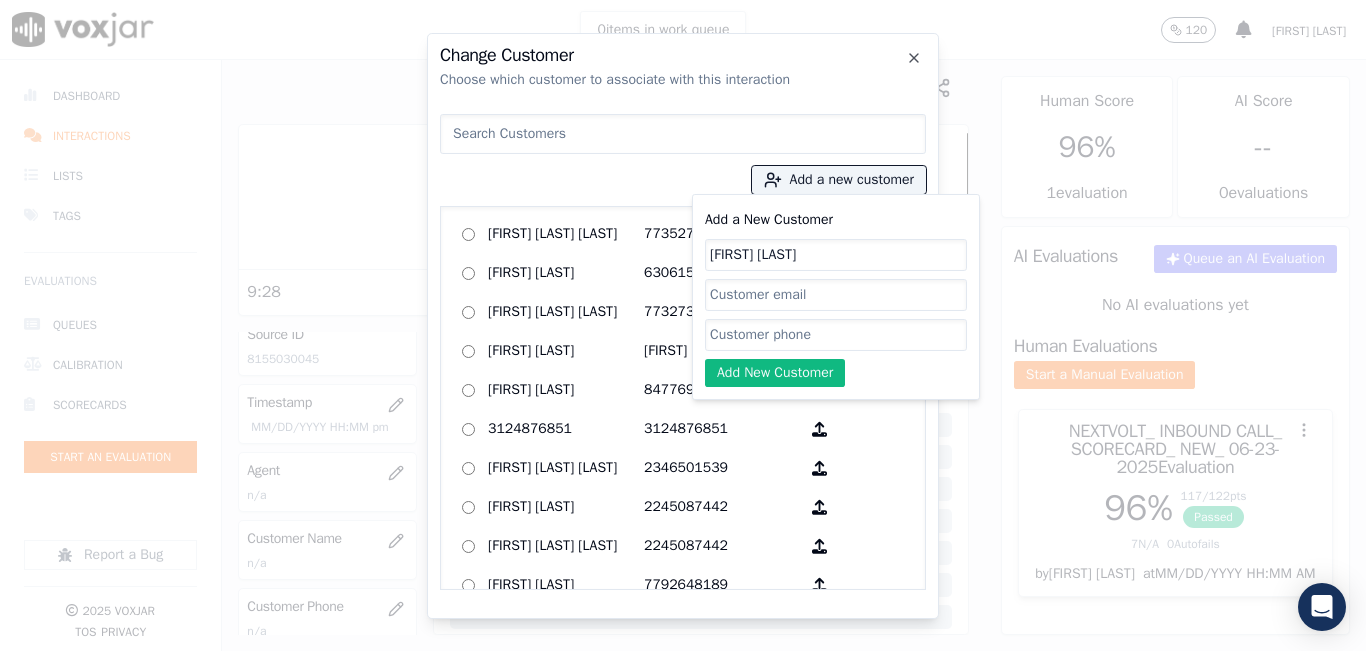 type on "[FIRST] [LAST]" 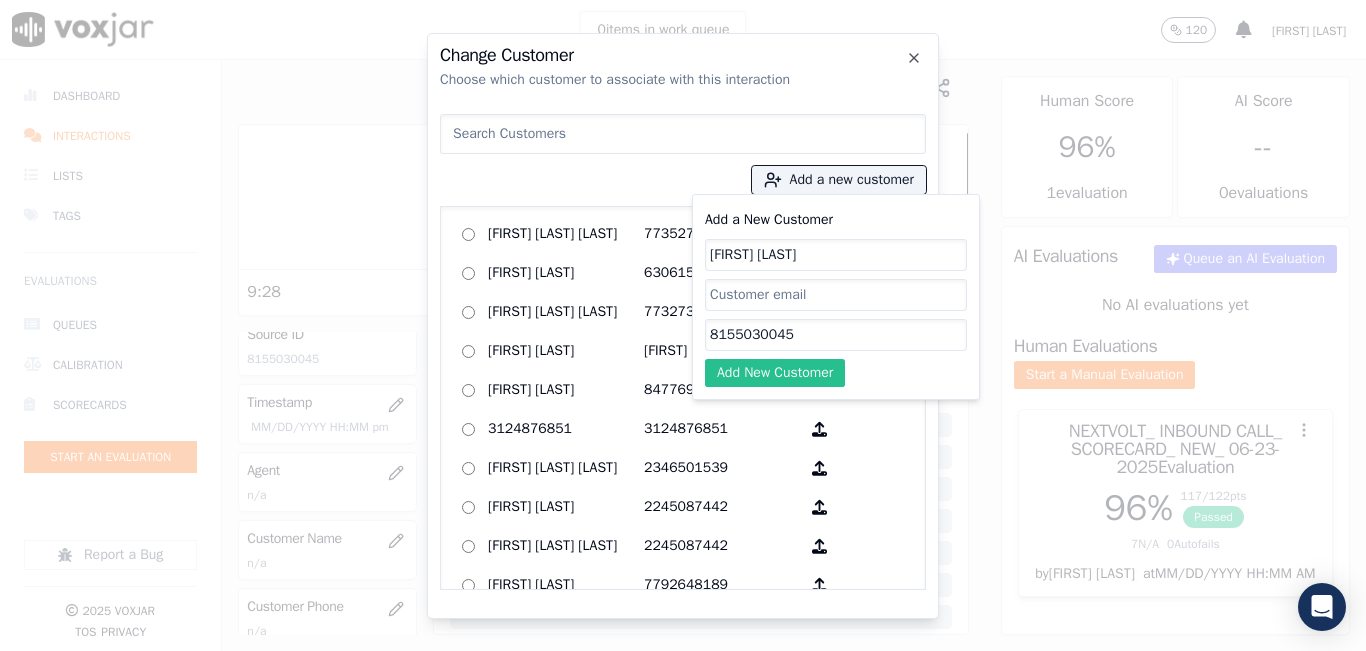type on "8155030045" 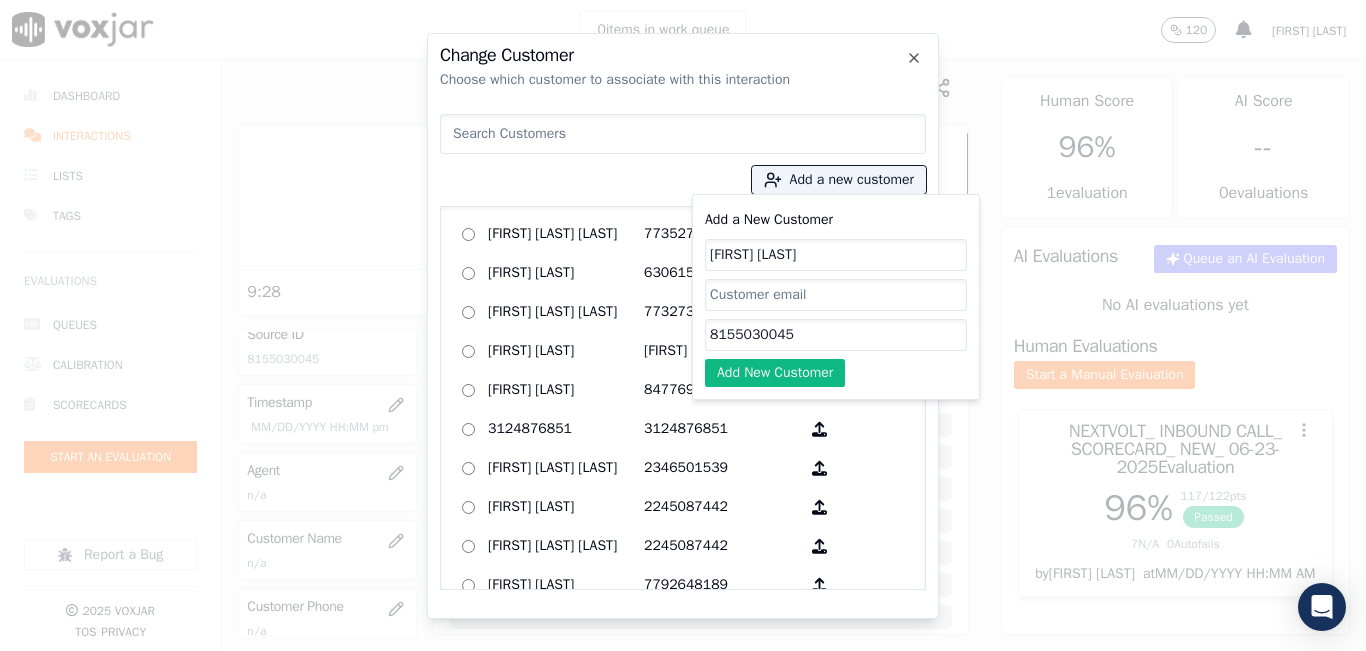 click on "Add New Customer" 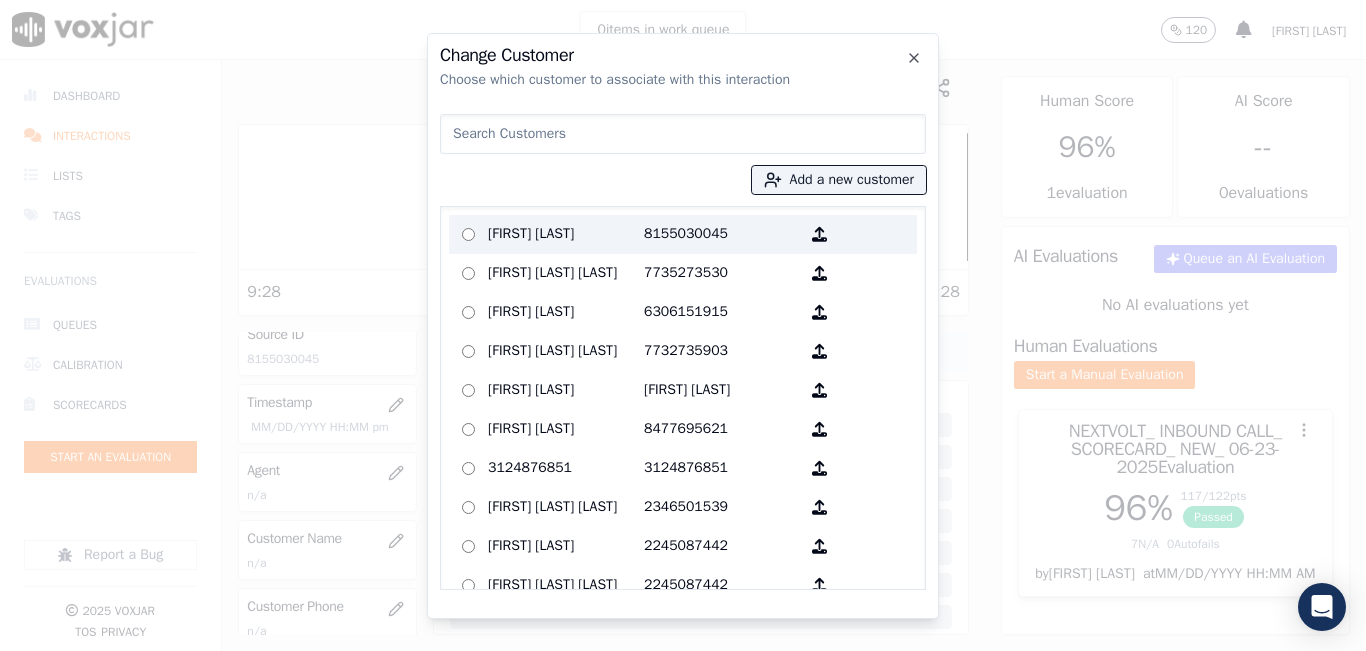click on "[FIRST] [LAST]" at bounding box center [566, 234] 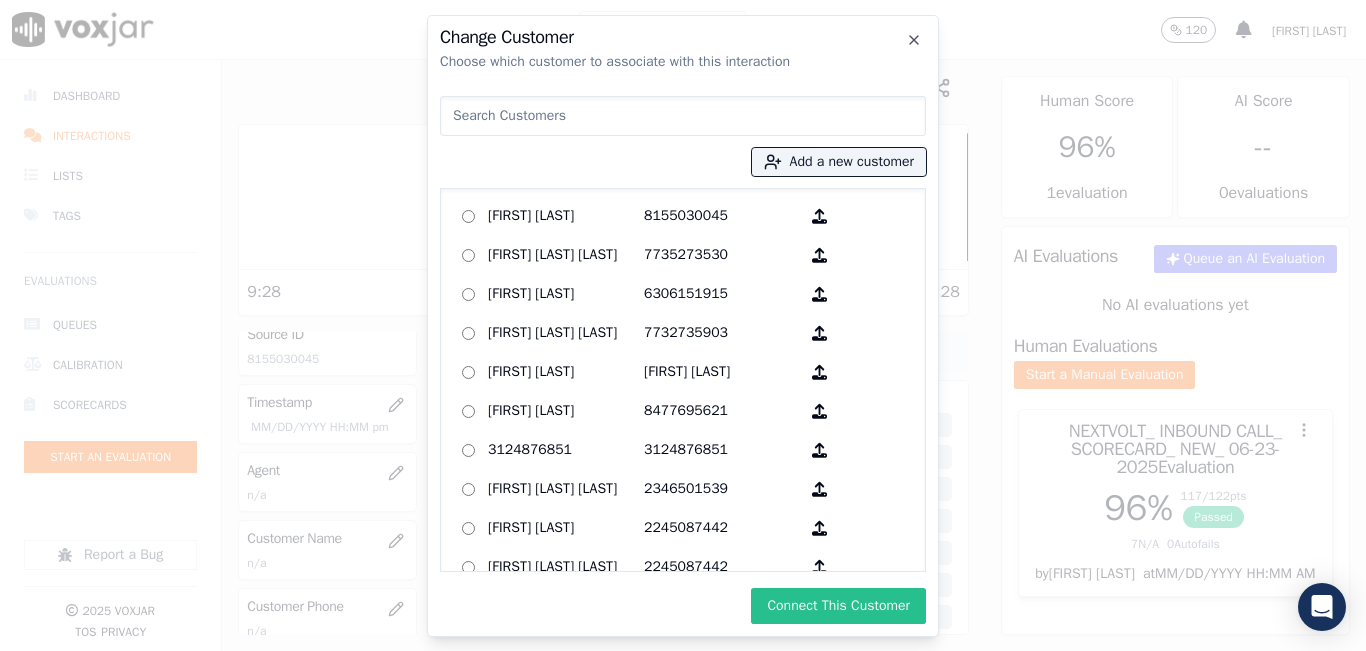 click on "Connect This Customer" at bounding box center [838, 606] 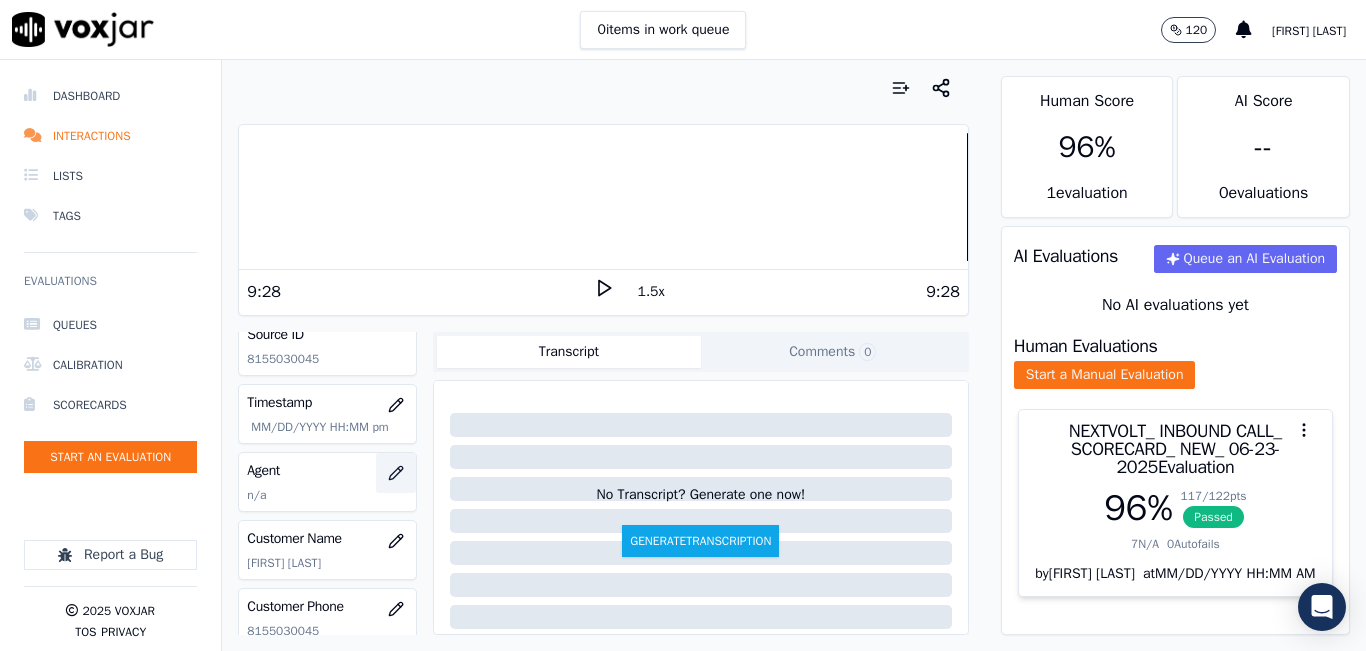 click at bounding box center [396, 473] 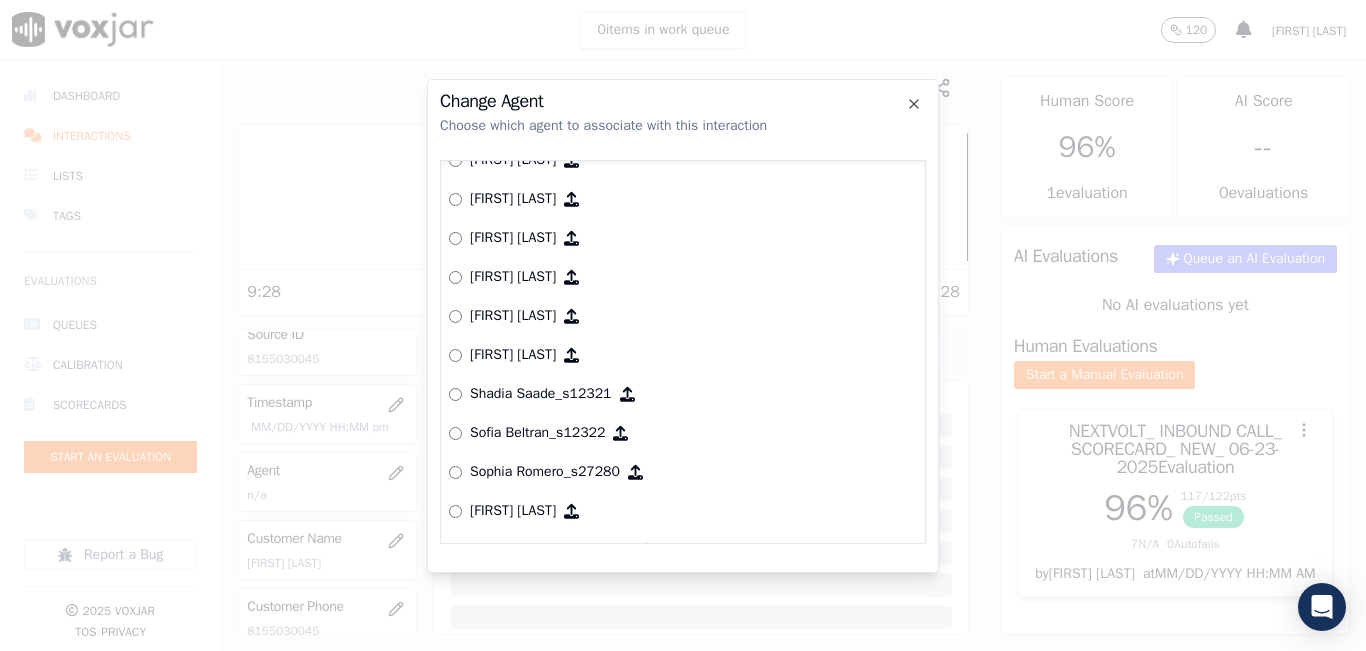 scroll, scrollTop: 2874, scrollLeft: 0, axis: vertical 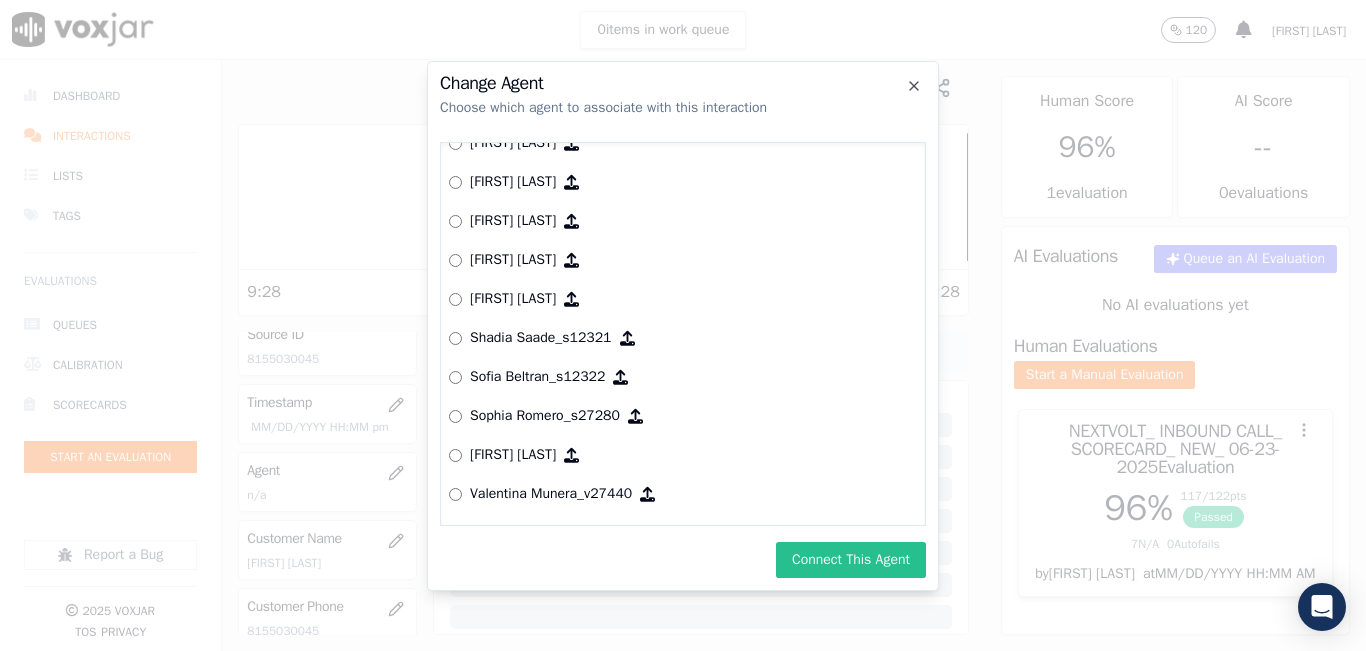click on "Connect This Agent" at bounding box center [851, 560] 